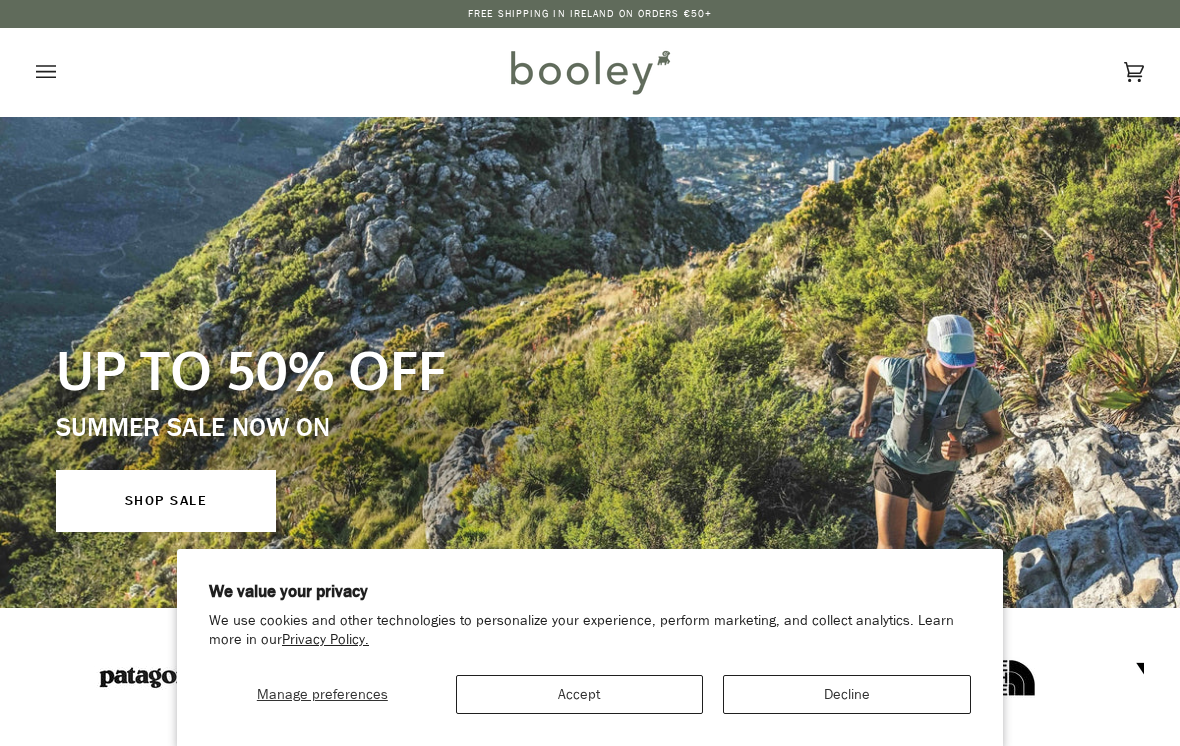 scroll, scrollTop: 0, scrollLeft: 0, axis: both 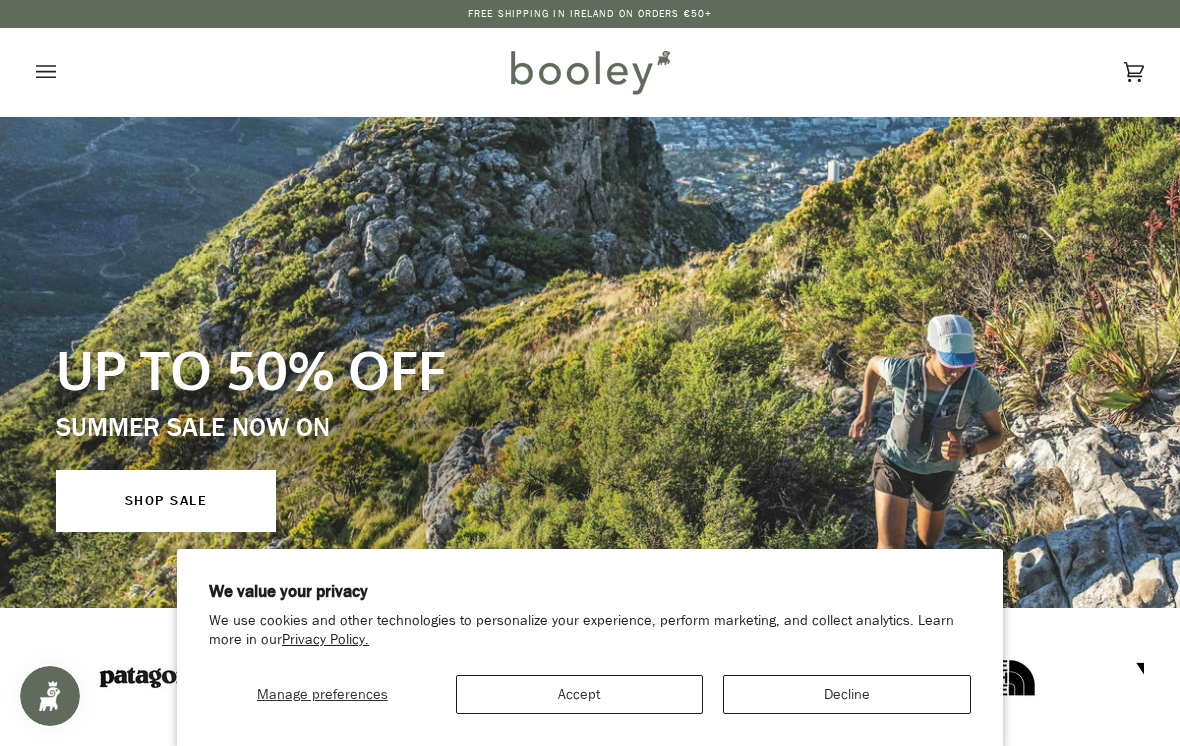 click on "Accept" at bounding box center (580, 694) 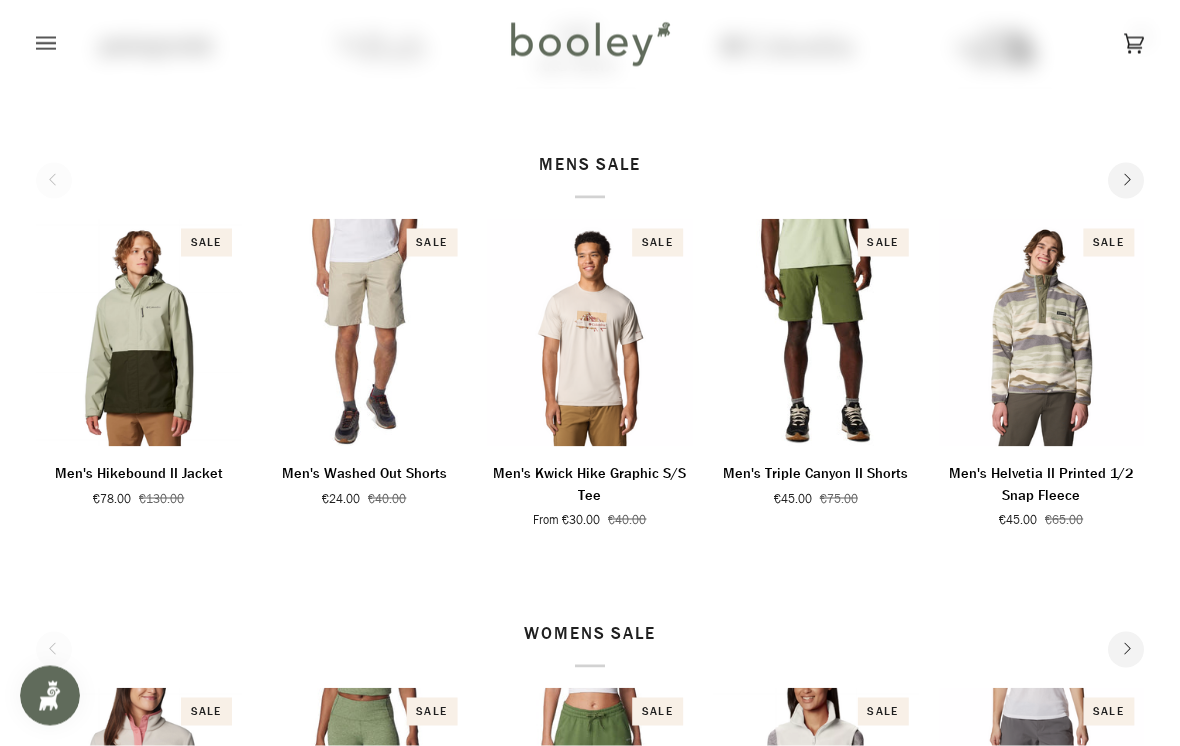 scroll, scrollTop: 629, scrollLeft: 0, axis: vertical 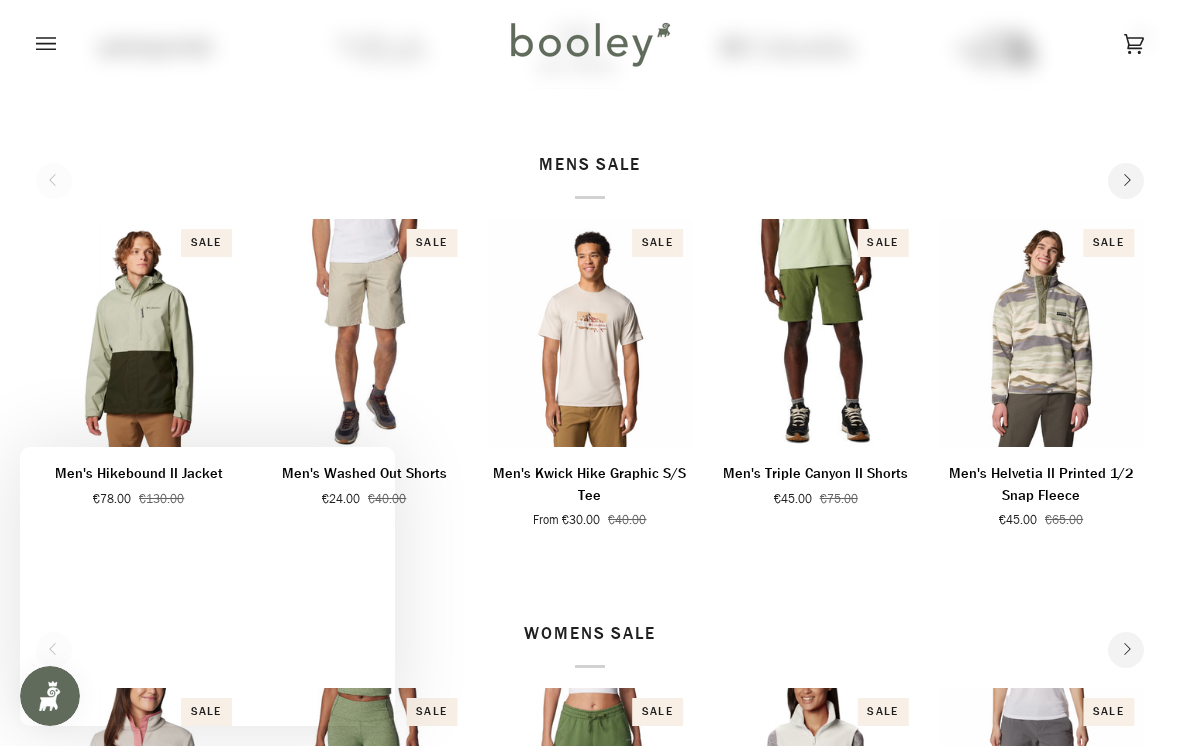 click on "MENS SALE" at bounding box center [590, 176] 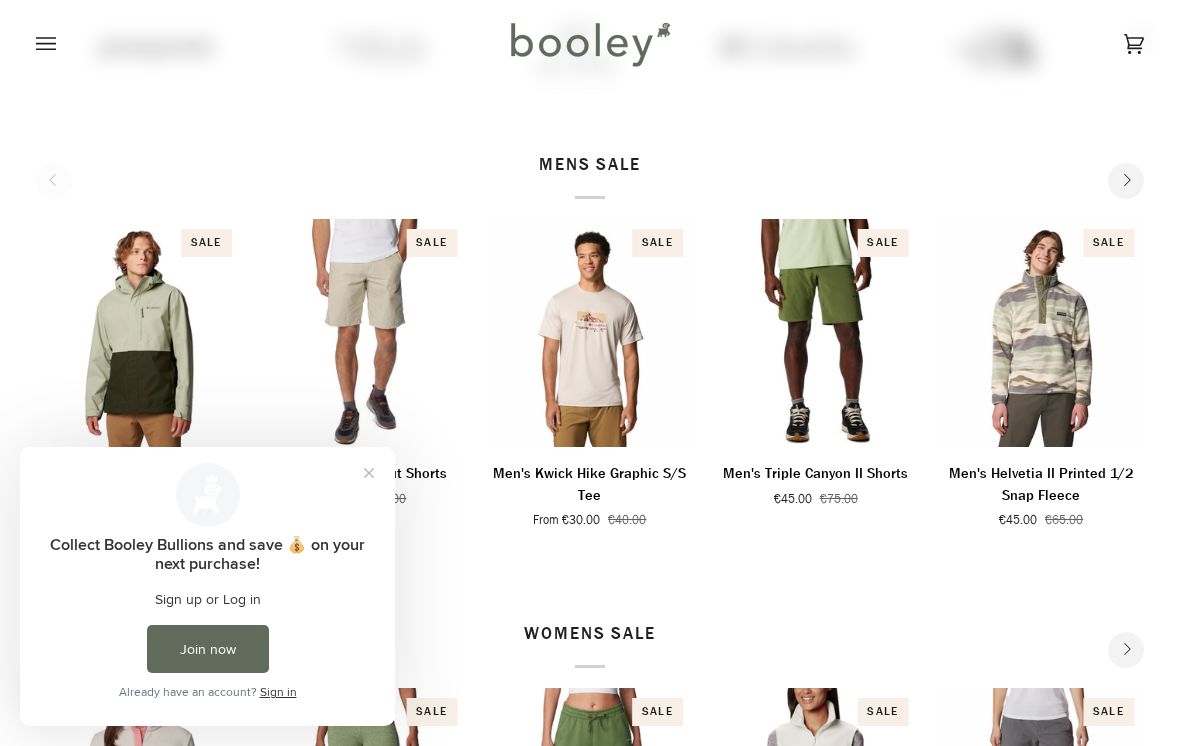 scroll, scrollTop: 0, scrollLeft: 0, axis: both 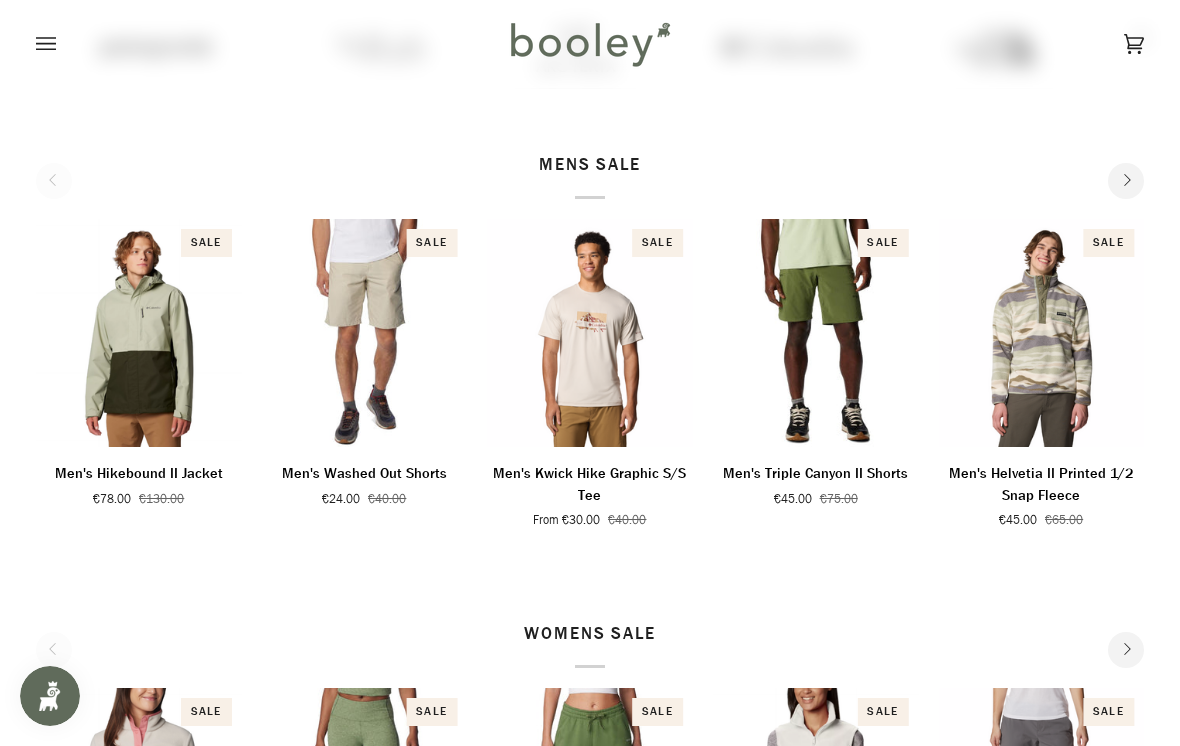 click on "Next" 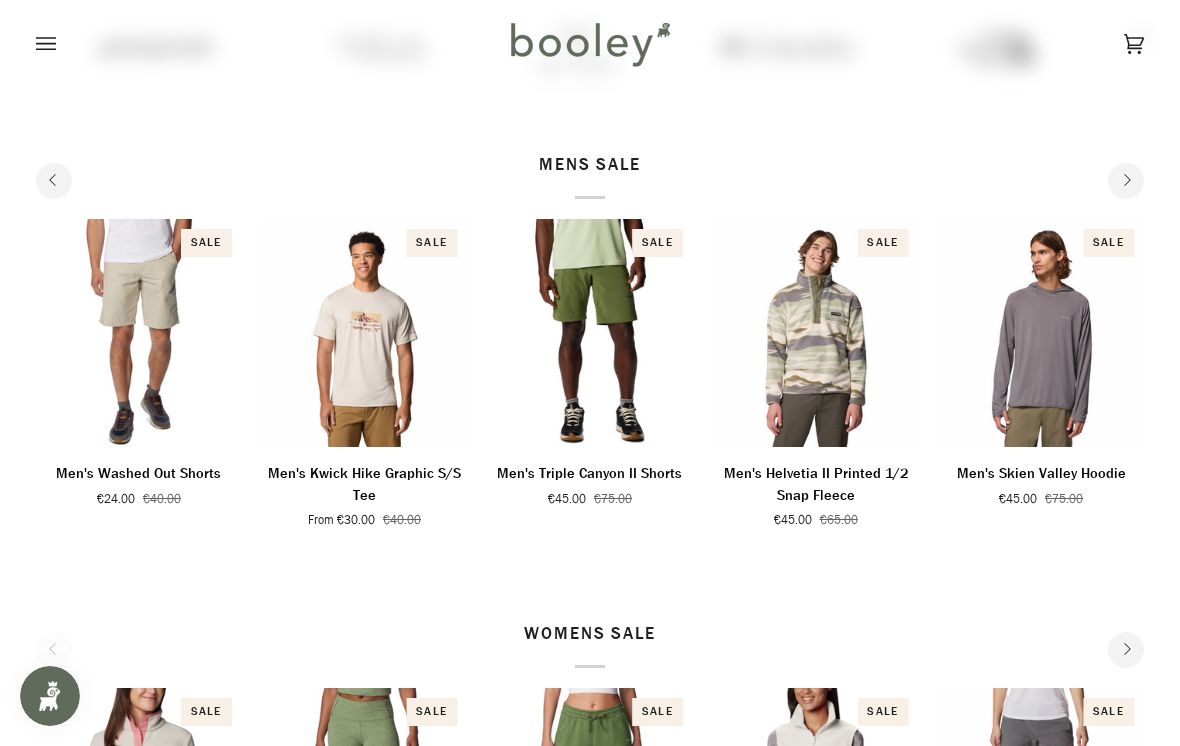 click on "Next" at bounding box center (1126, 181) 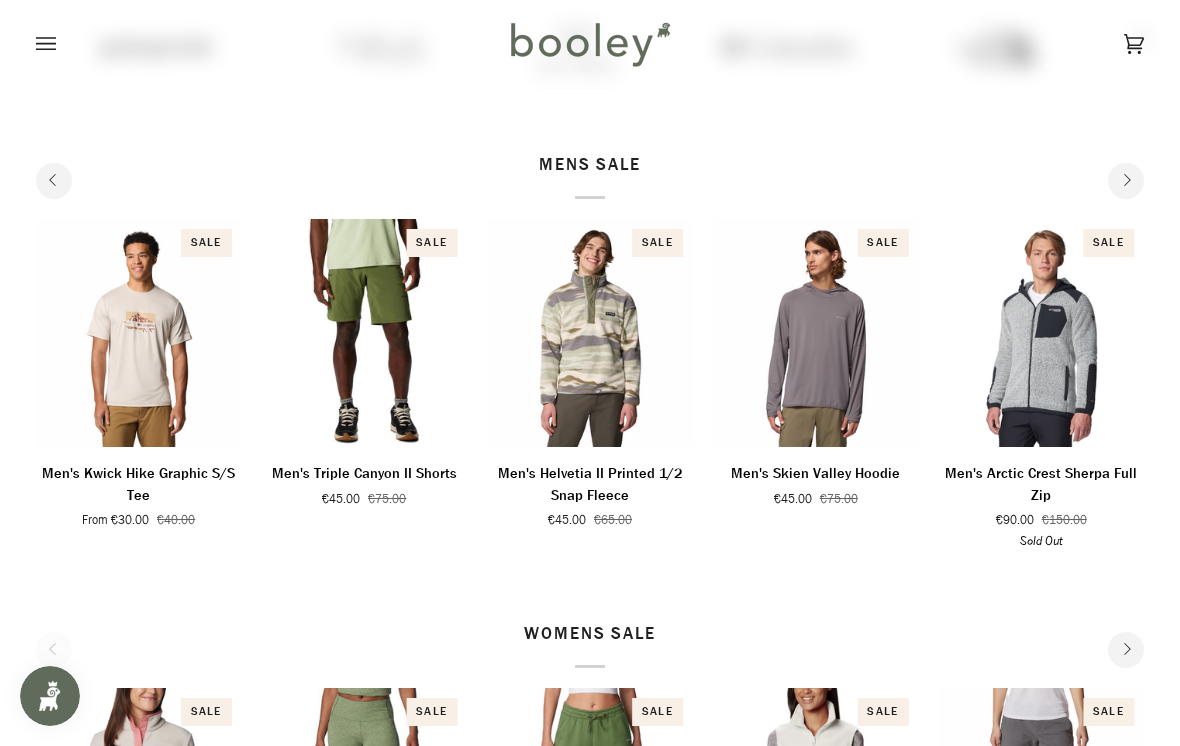 click on "Next" at bounding box center [1126, 181] 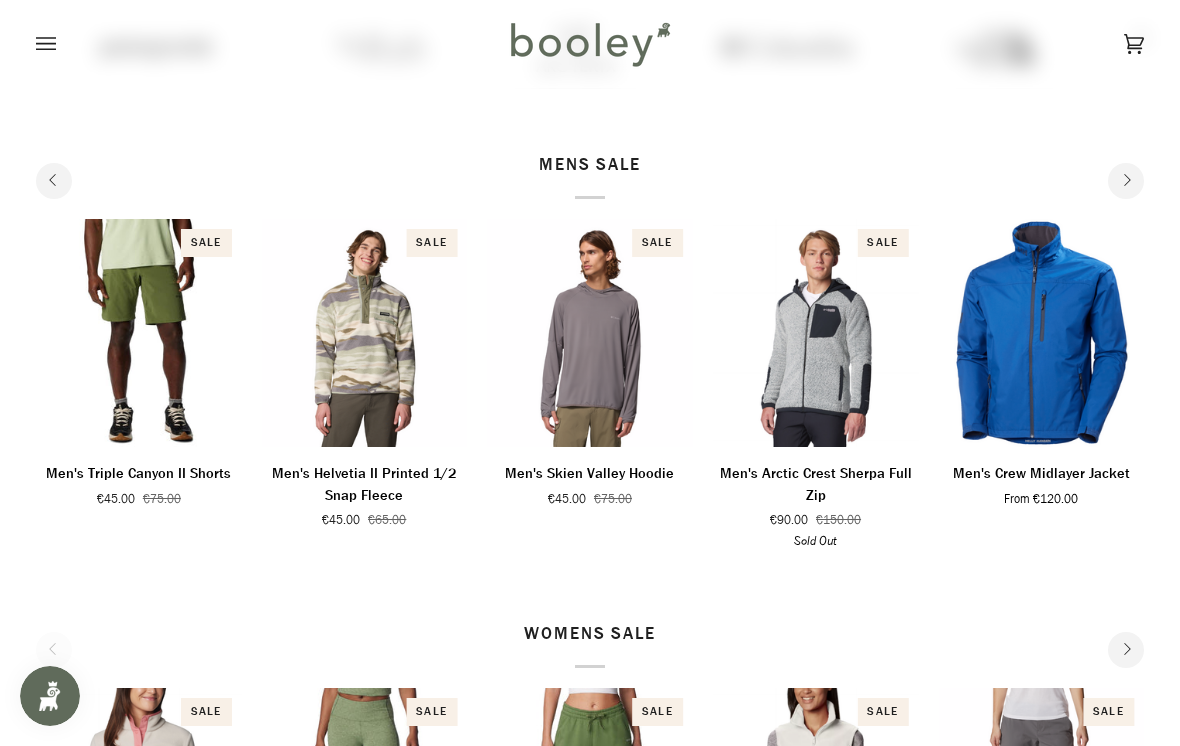 click on "Next" 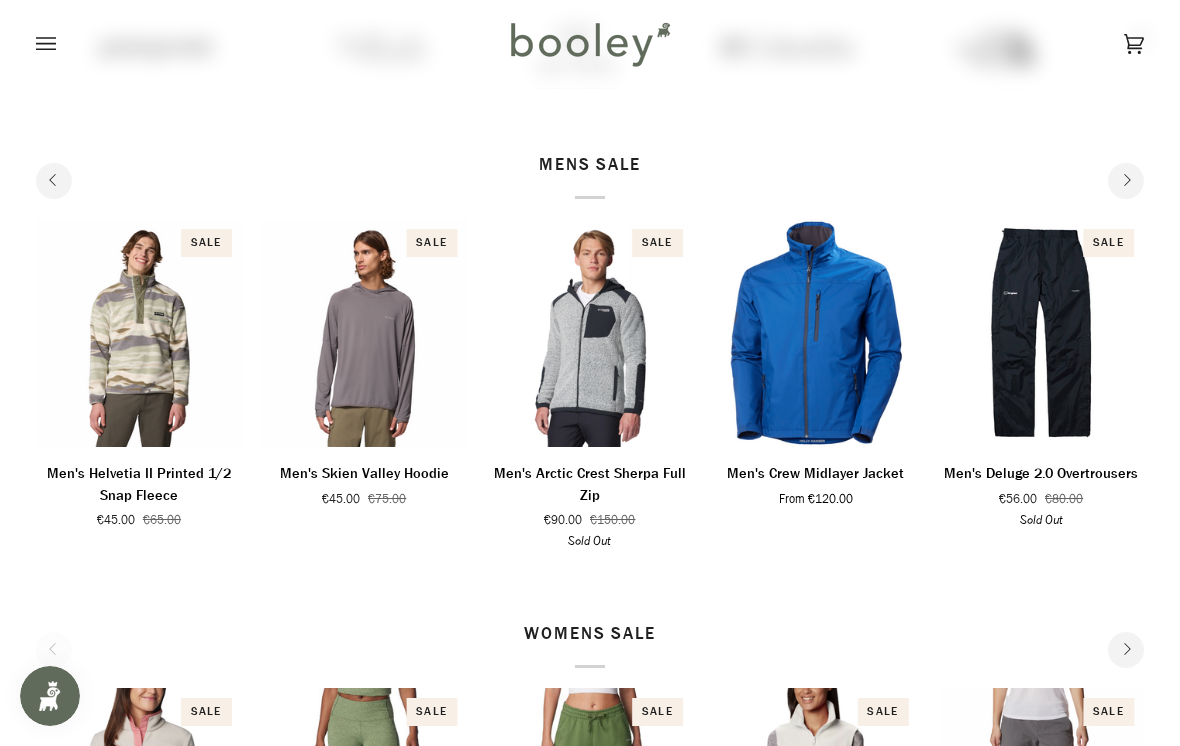 click on "Next" at bounding box center (1126, 181) 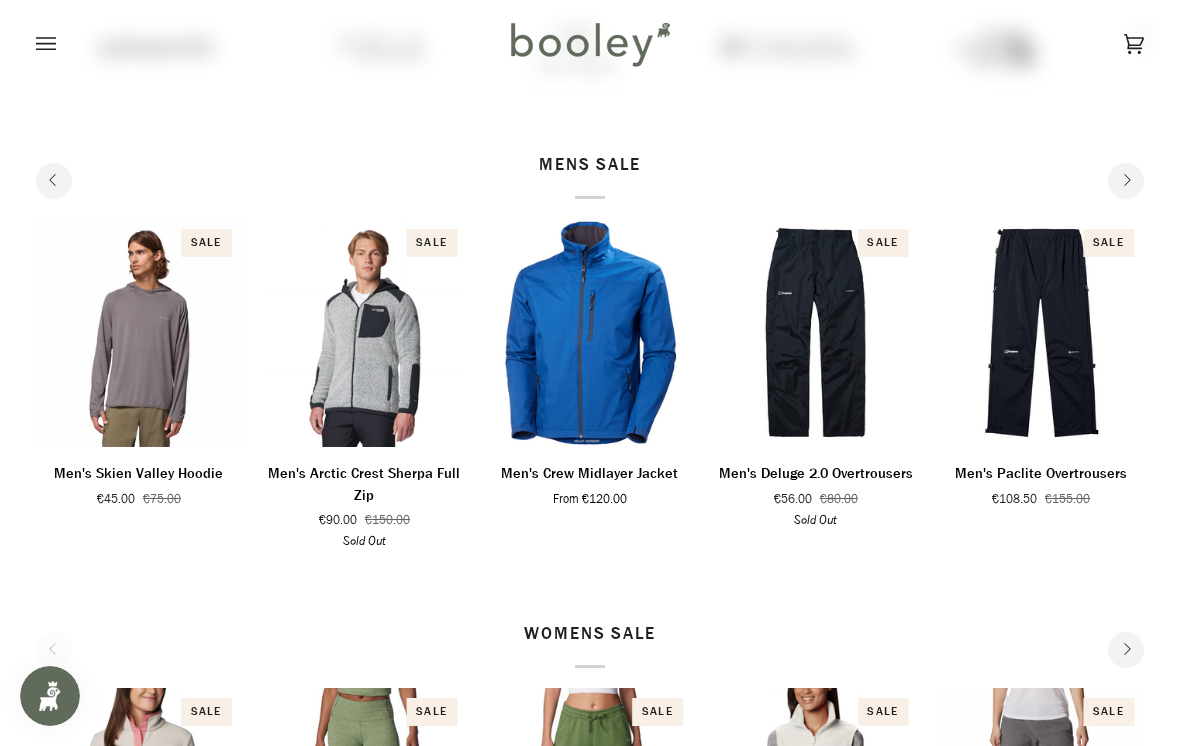 click on "Next" 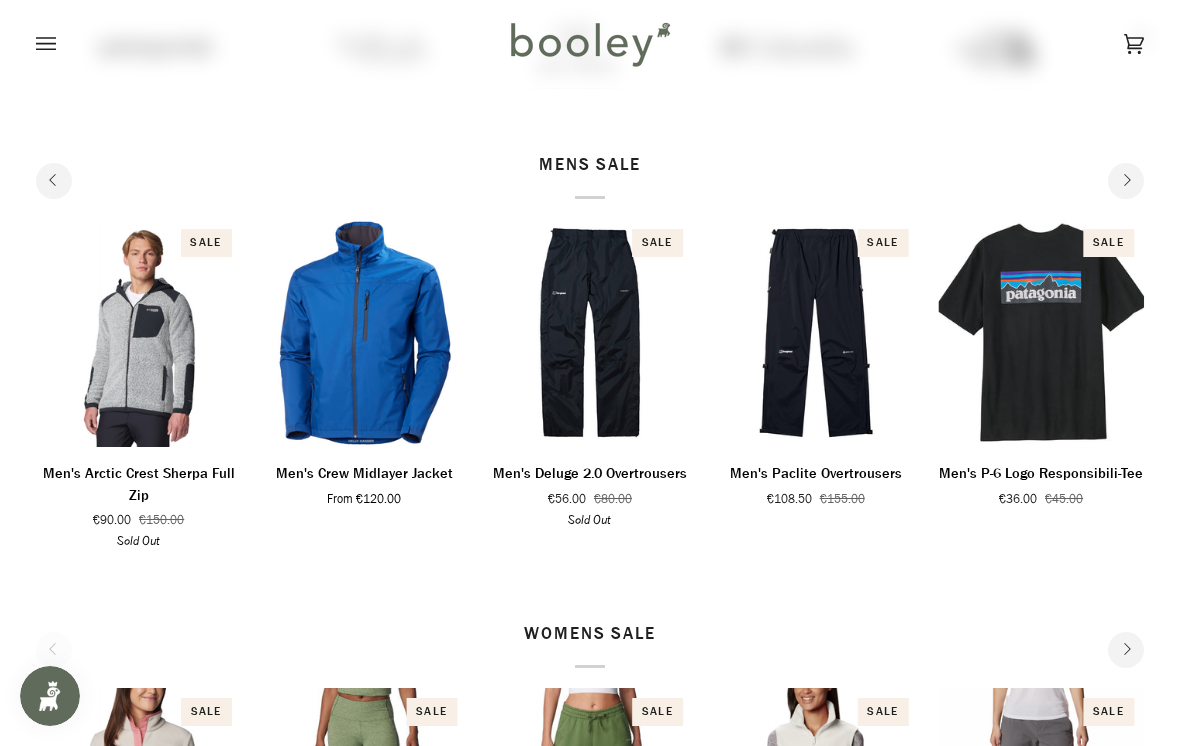 click on "Next" at bounding box center [1126, 181] 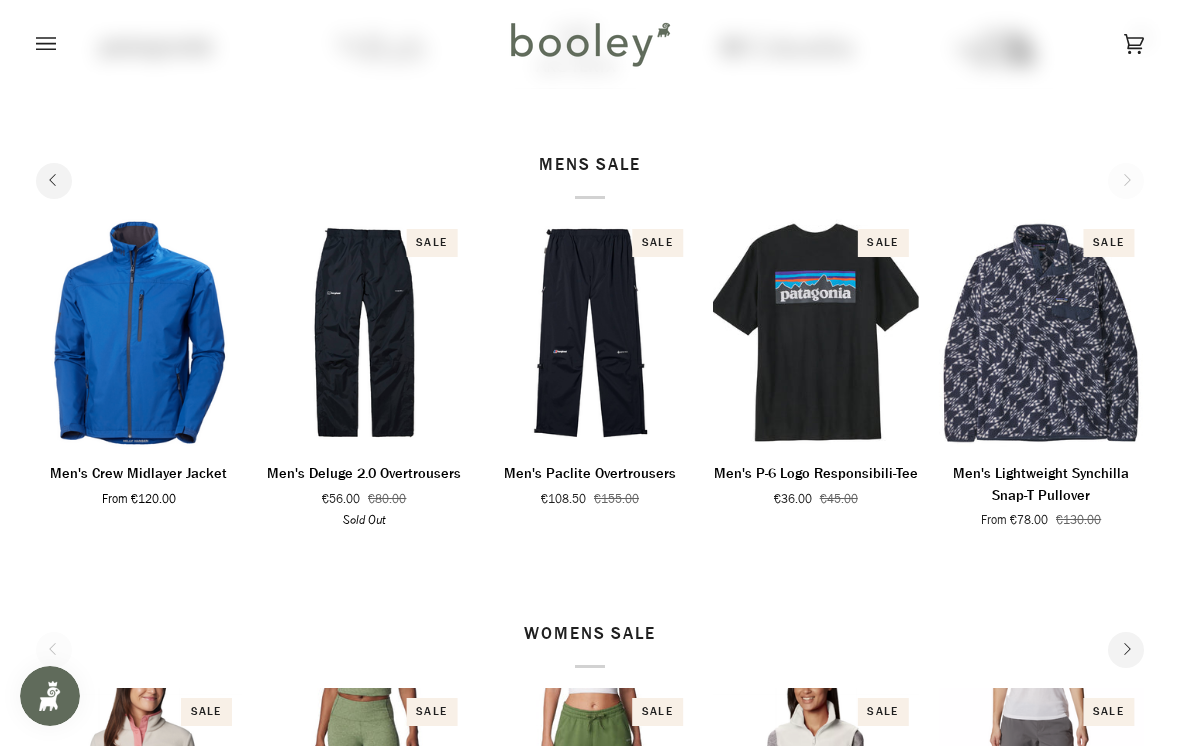 click on "Quick view" at bounding box center [1041, 421] 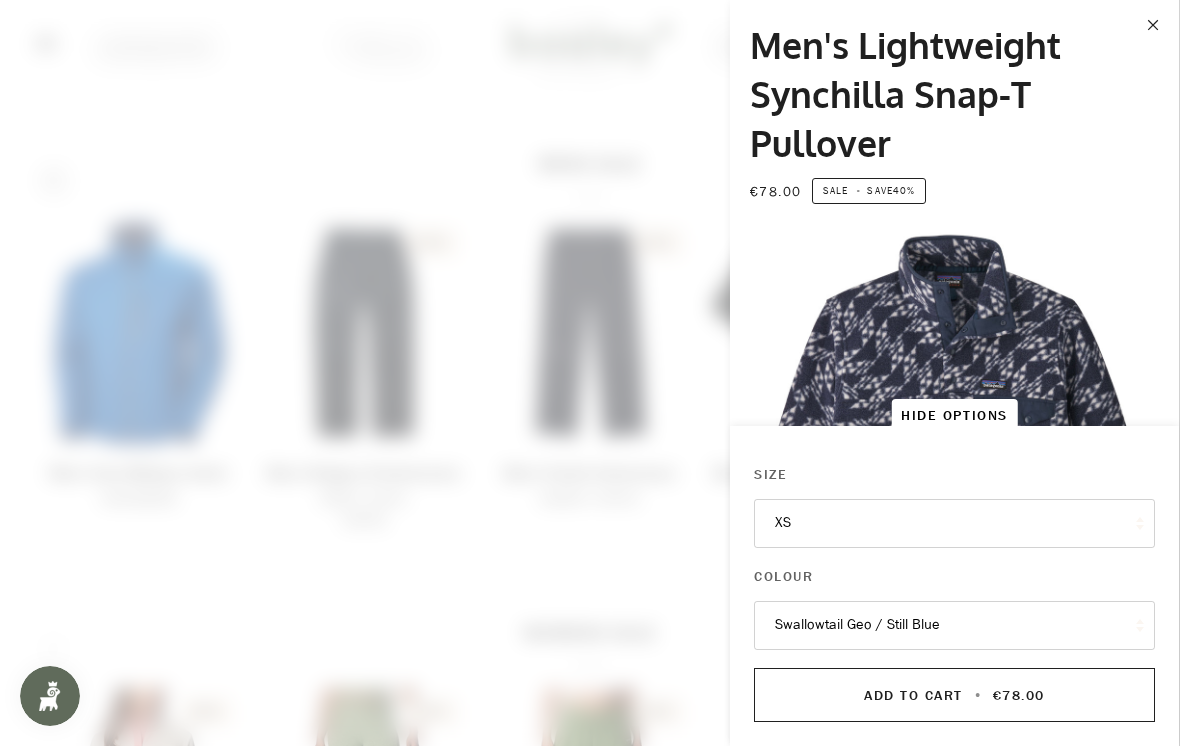 click on "XS" at bounding box center (954, 523) 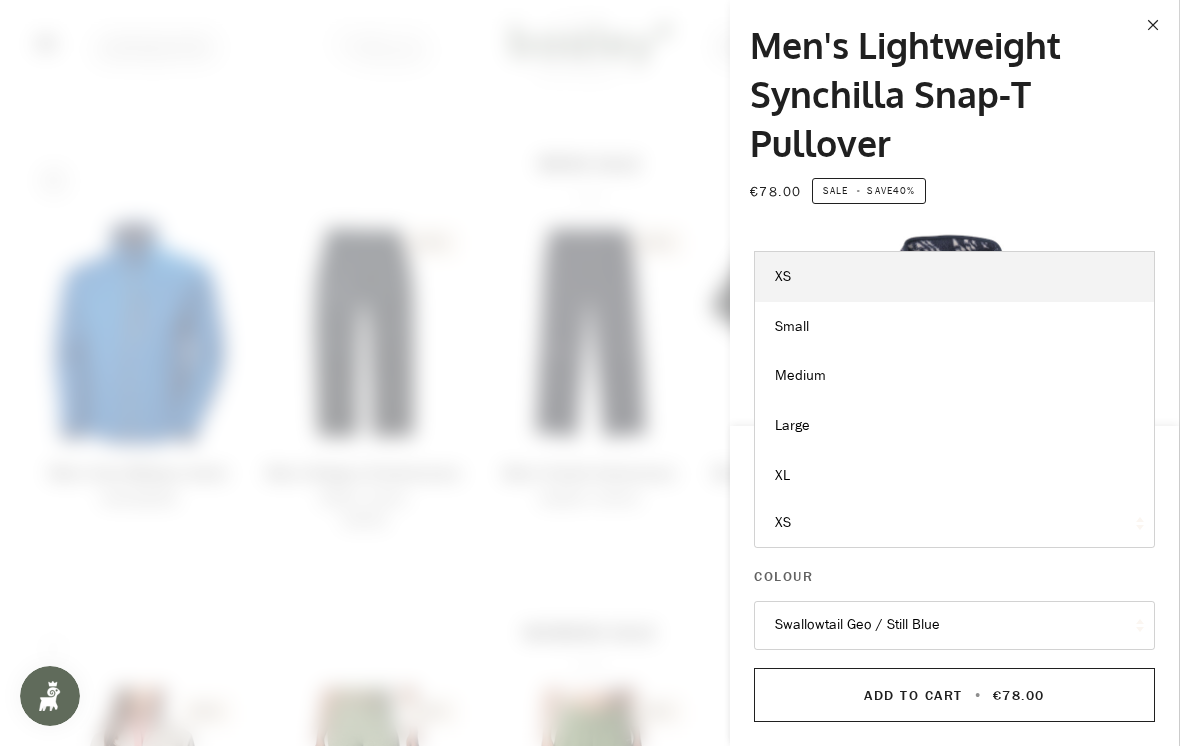 click on "Men's Lightweight Synchilla Snap-T Pullover
€78.00
Sale
•
Save
40%" at bounding box center [937, 112] 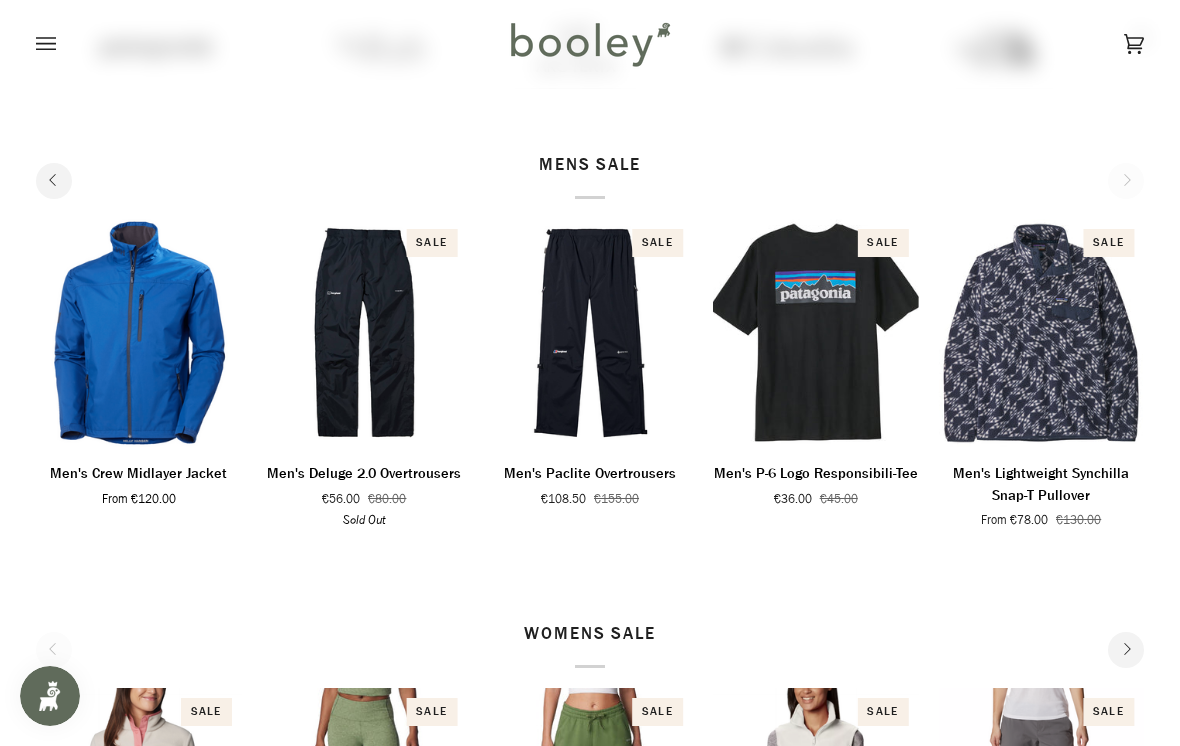 click on "Men's Lightweight Synchilla Snap-T Pullover
€78.00
Sale
•
Save
40%" at bounding box center [1405, 373] 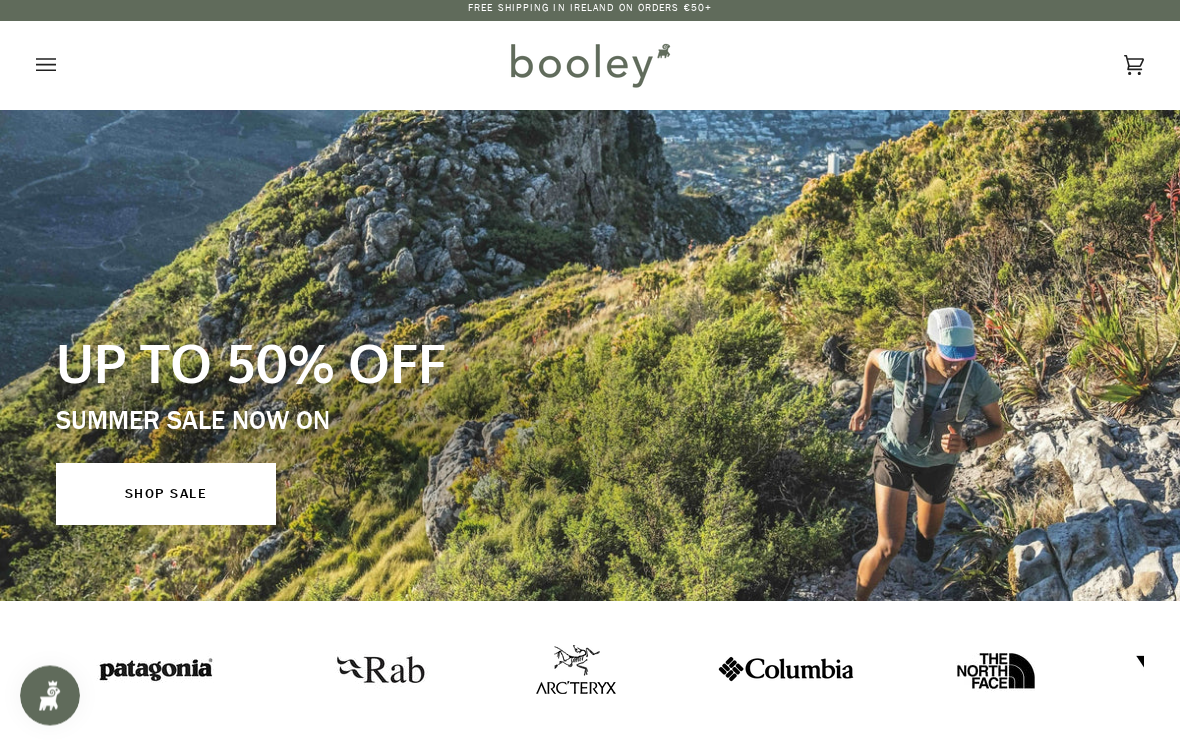 scroll, scrollTop: 0, scrollLeft: 0, axis: both 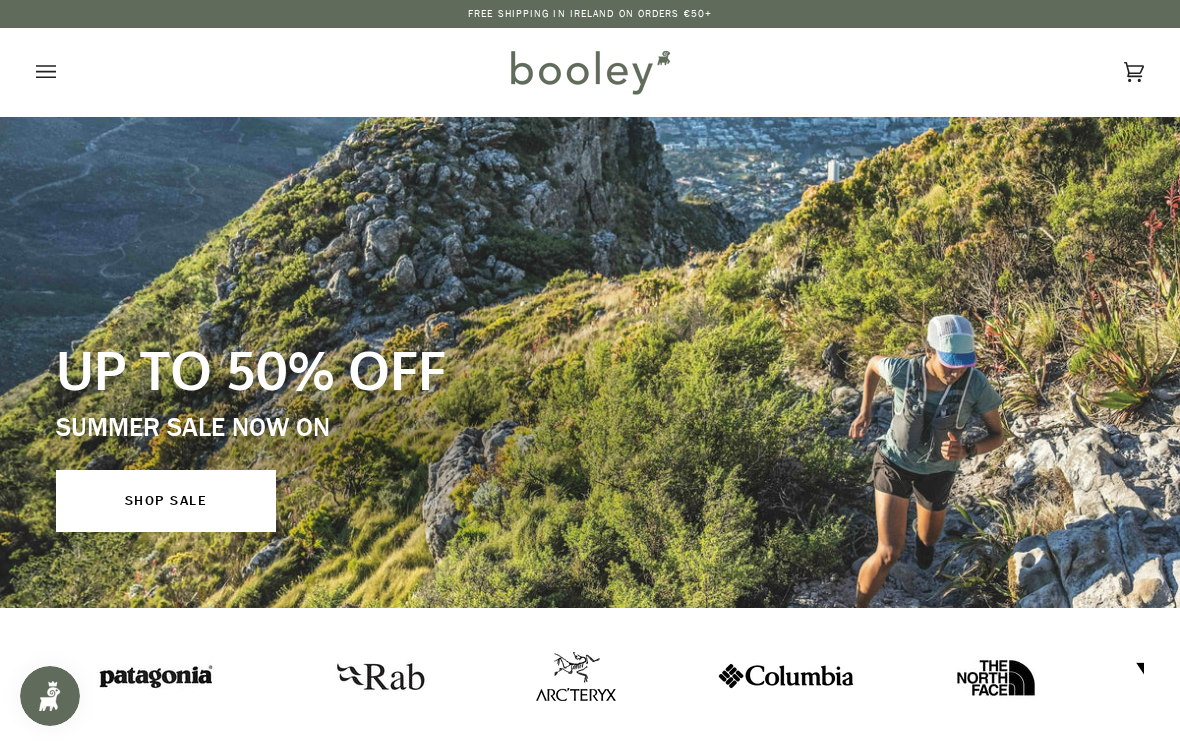 click on "SHOP SALE" at bounding box center (166, 501) 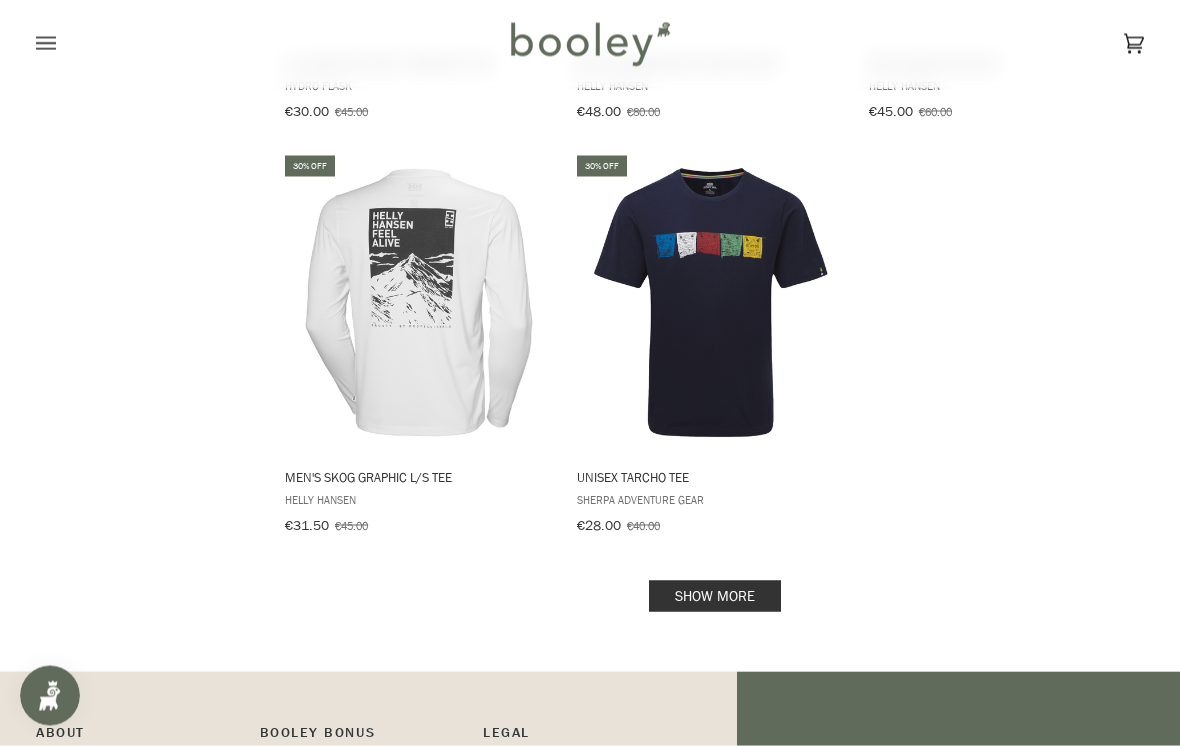 scroll, scrollTop: 3077, scrollLeft: 0, axis: vertical 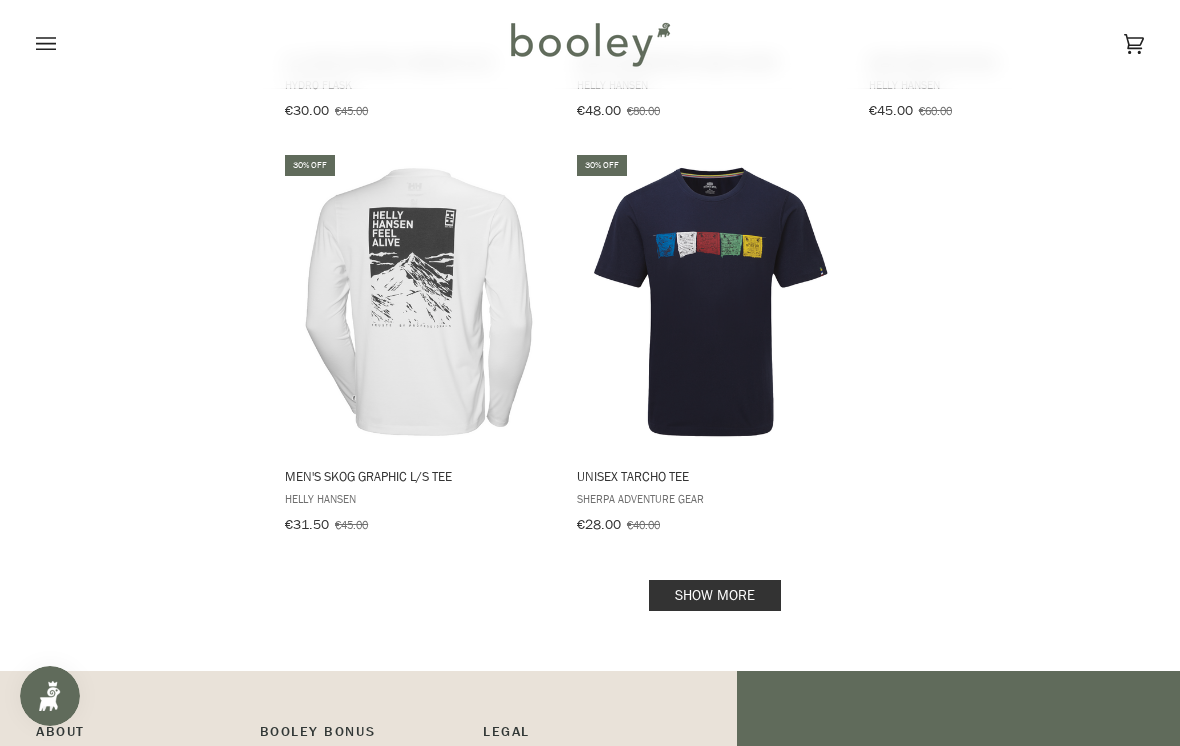 click on "Show more" at bounding box center (715, 595) 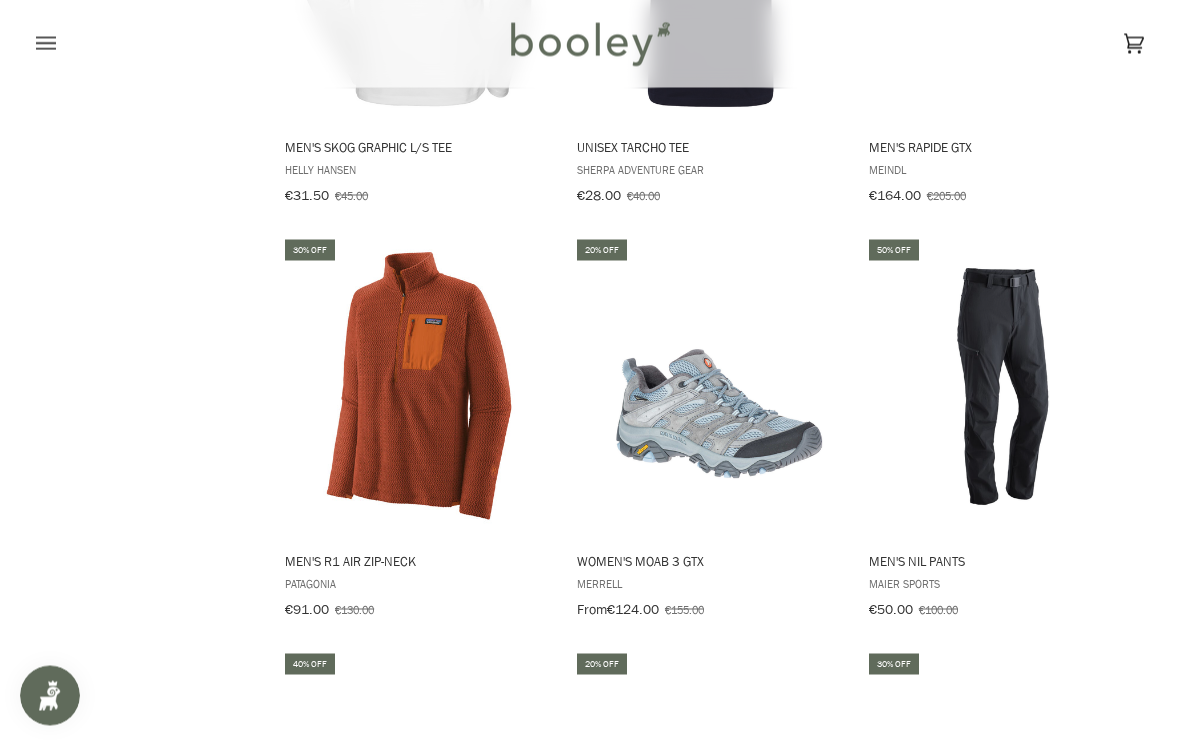 scroll, scrollTop: 3407, scrollLeft: 0, axis: vertical 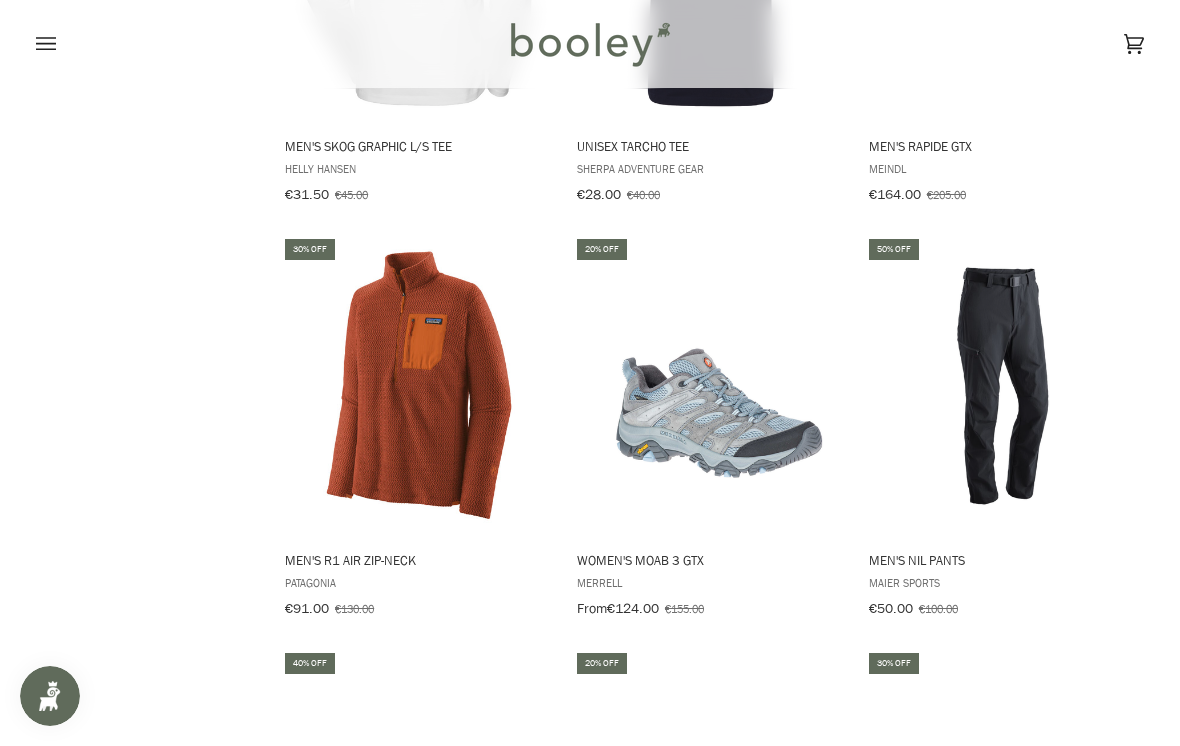 click on "Men's R1 Air Zip-Neck  Patagonia €91.00 €130.00 View product" at bounding box center (419, 580) 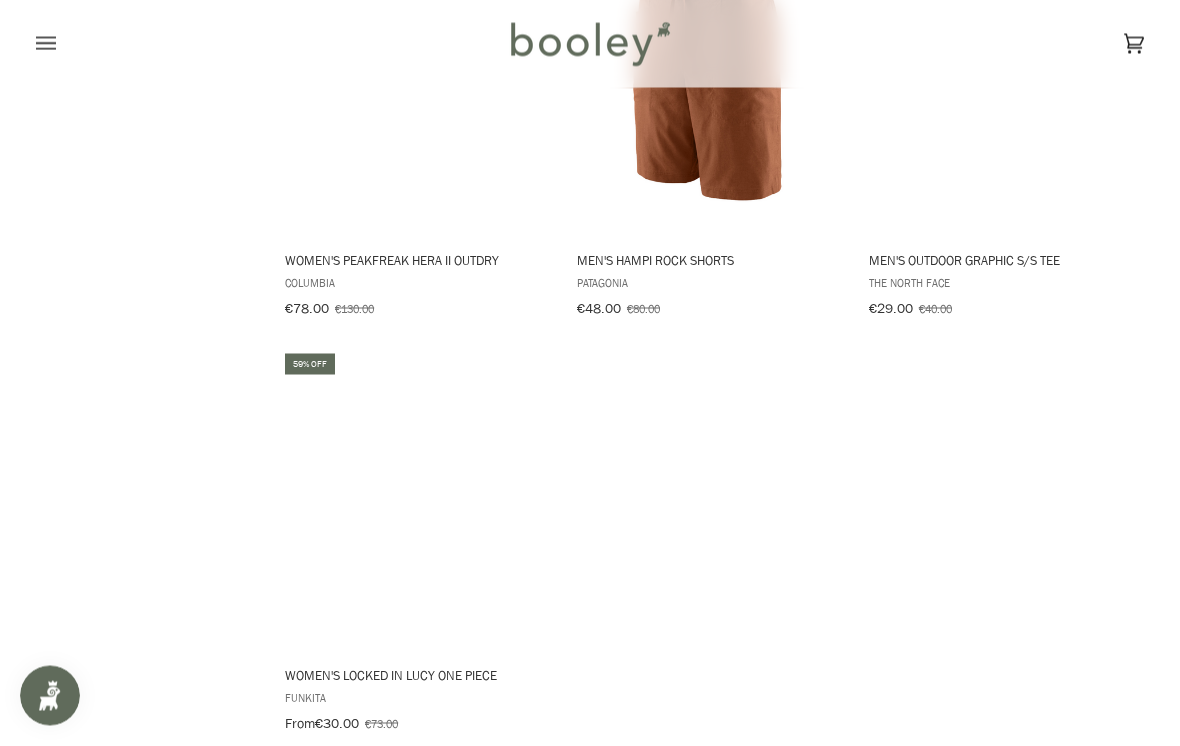 scroll, scrollTop: 5900, scrollLeft: 0, axis: vertical 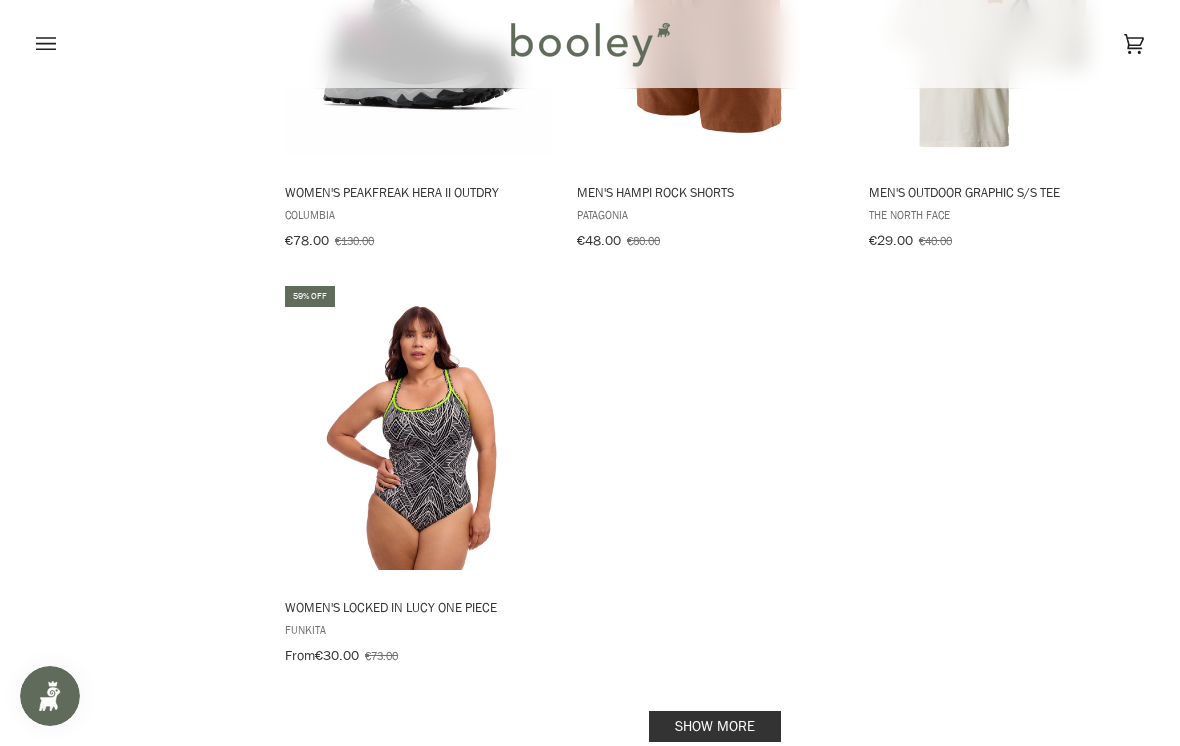 click on "Show more" at bounding box center (715, 726) 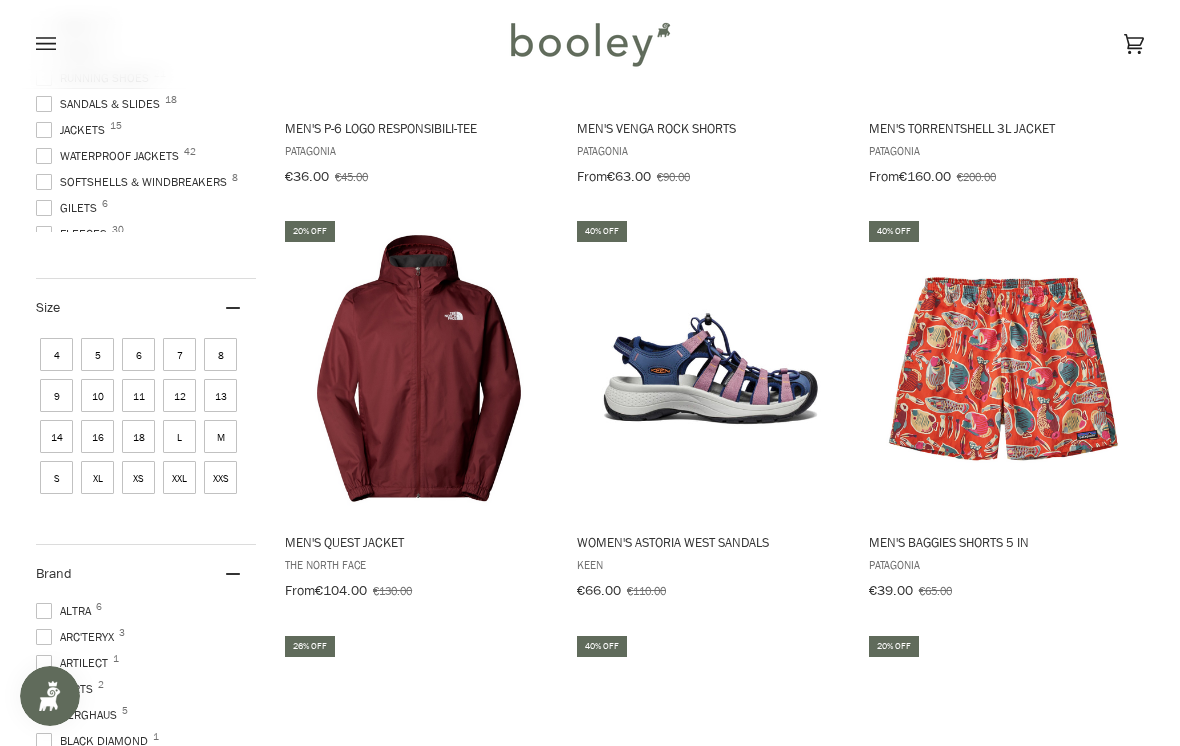 scroll, scrollTop: 922, scrollLeft: 0, axis: vertical 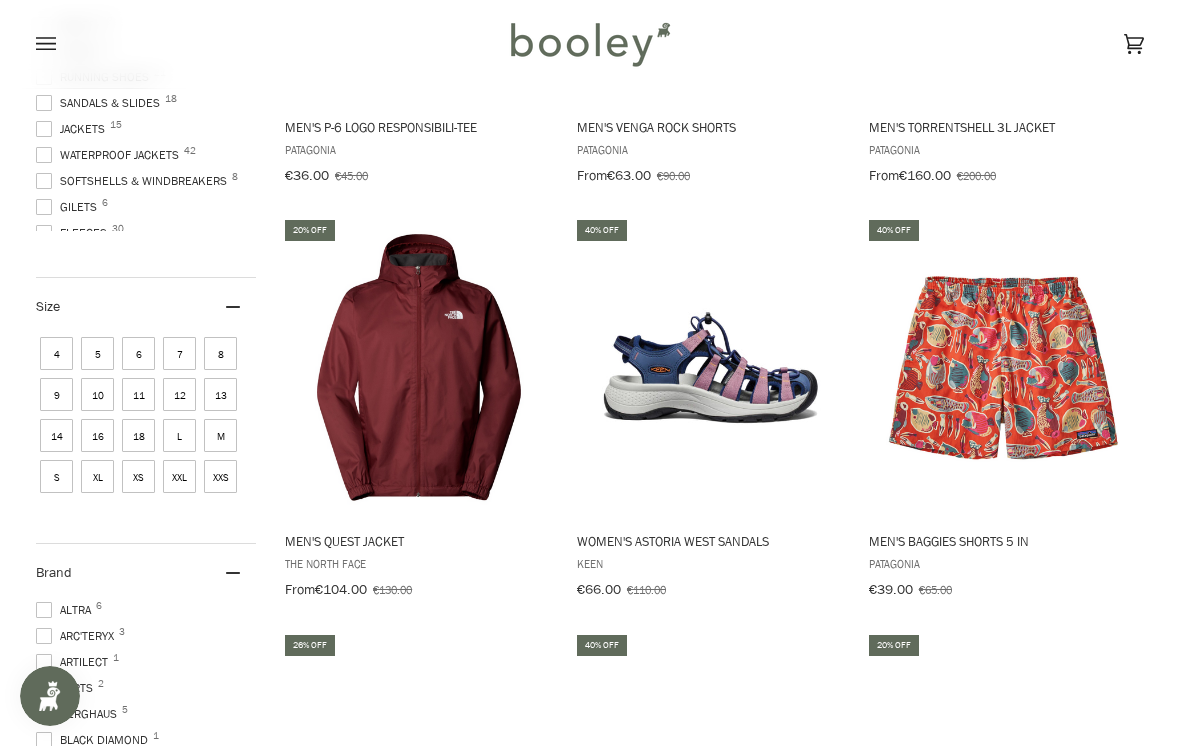 click at bounding box center [1003, 367] 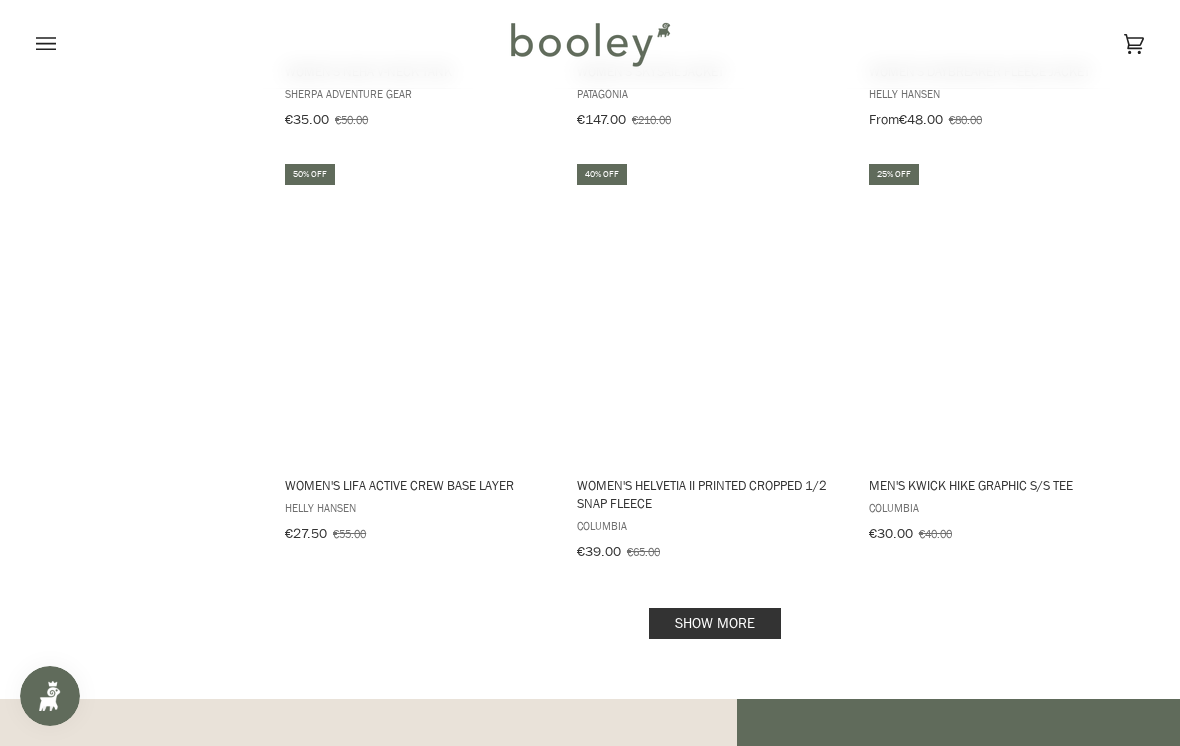 scroll, scrollTop: 8503, scrollLeft: 0, axis: vertical 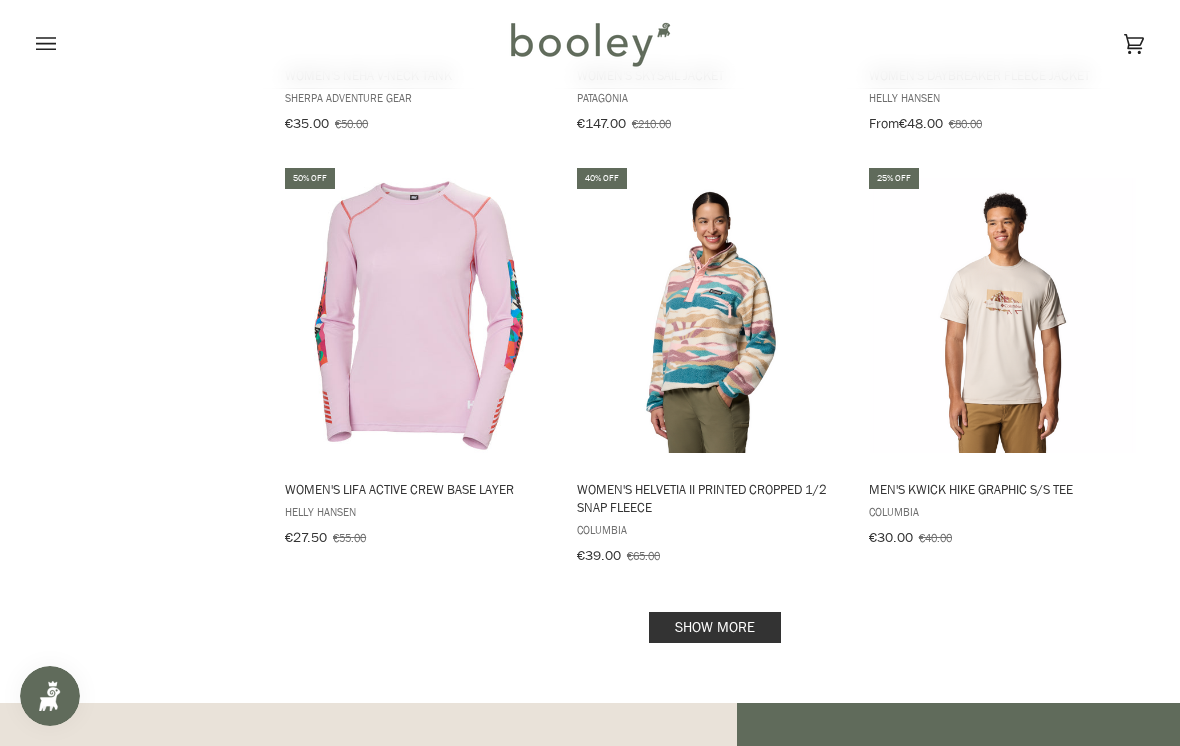 click on "Show more" at bounding box center (715, 627) 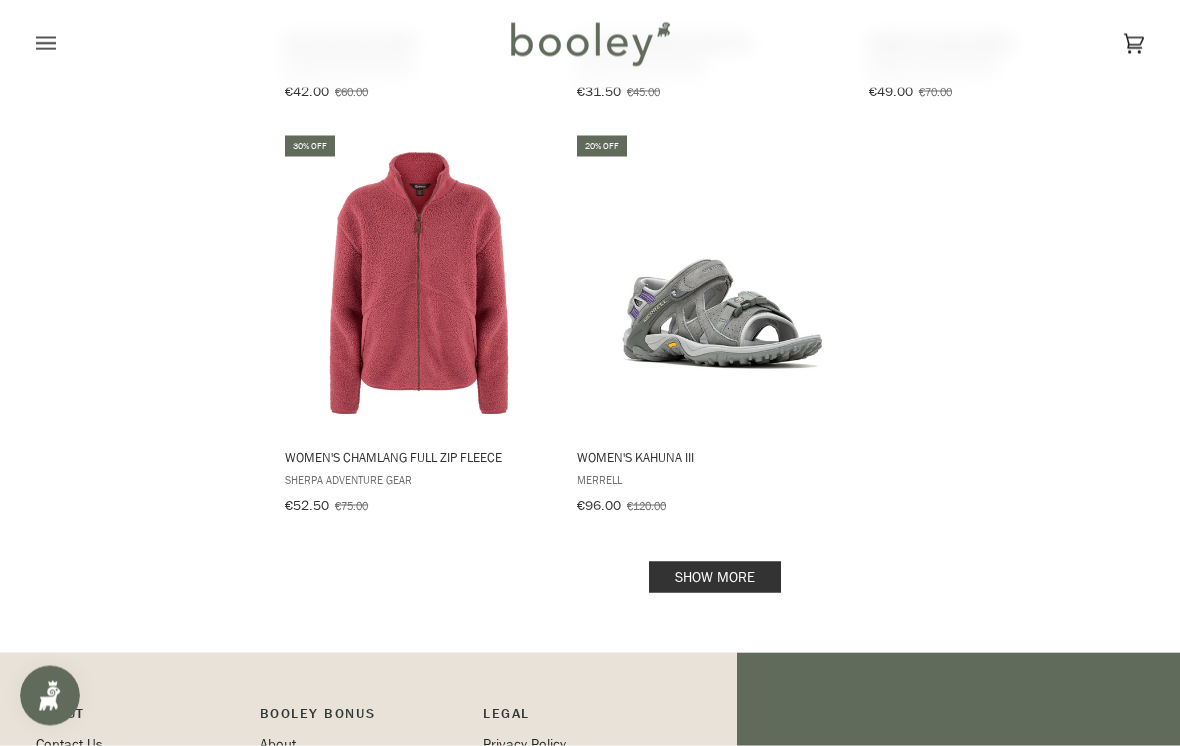 scroll, scrollTop: 11472, scrollLeft: 0, axis: vertical 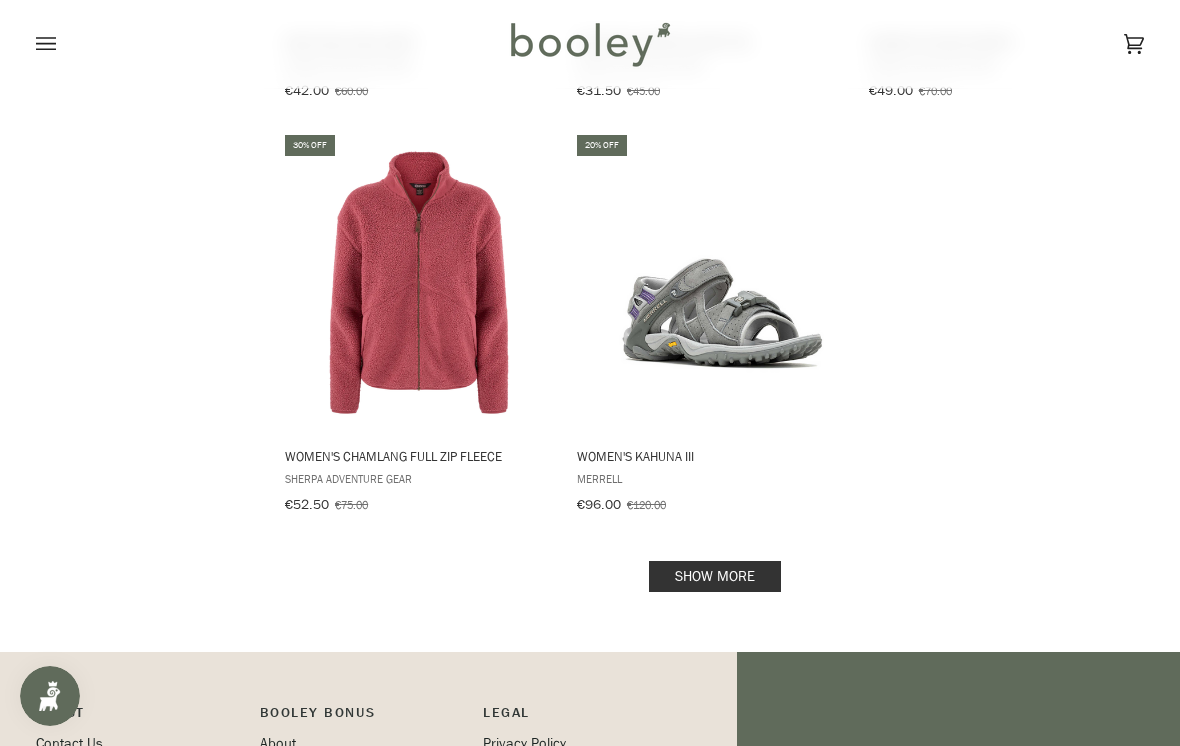 click on "Show more" at bounding box center [715, 576] 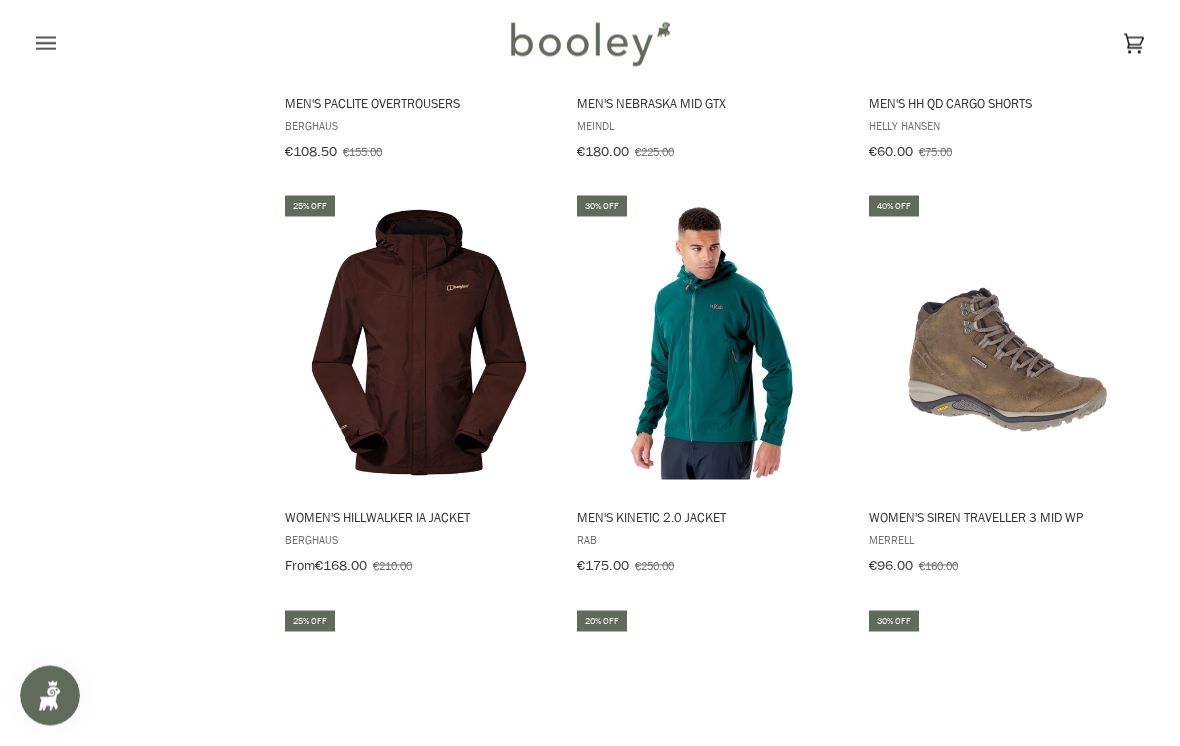 scroll, scrollTop: 12918, scrollLeft: 0, axis: vertical 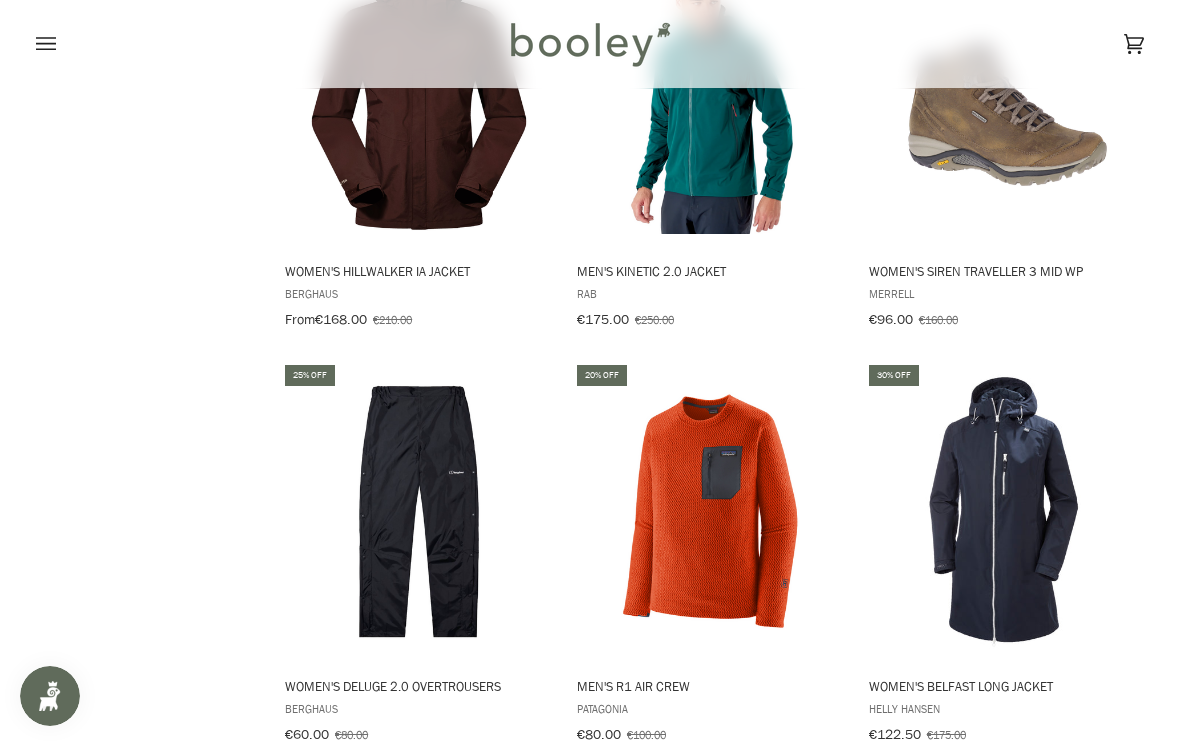 click on "View product" at bounding box center (710, 640) 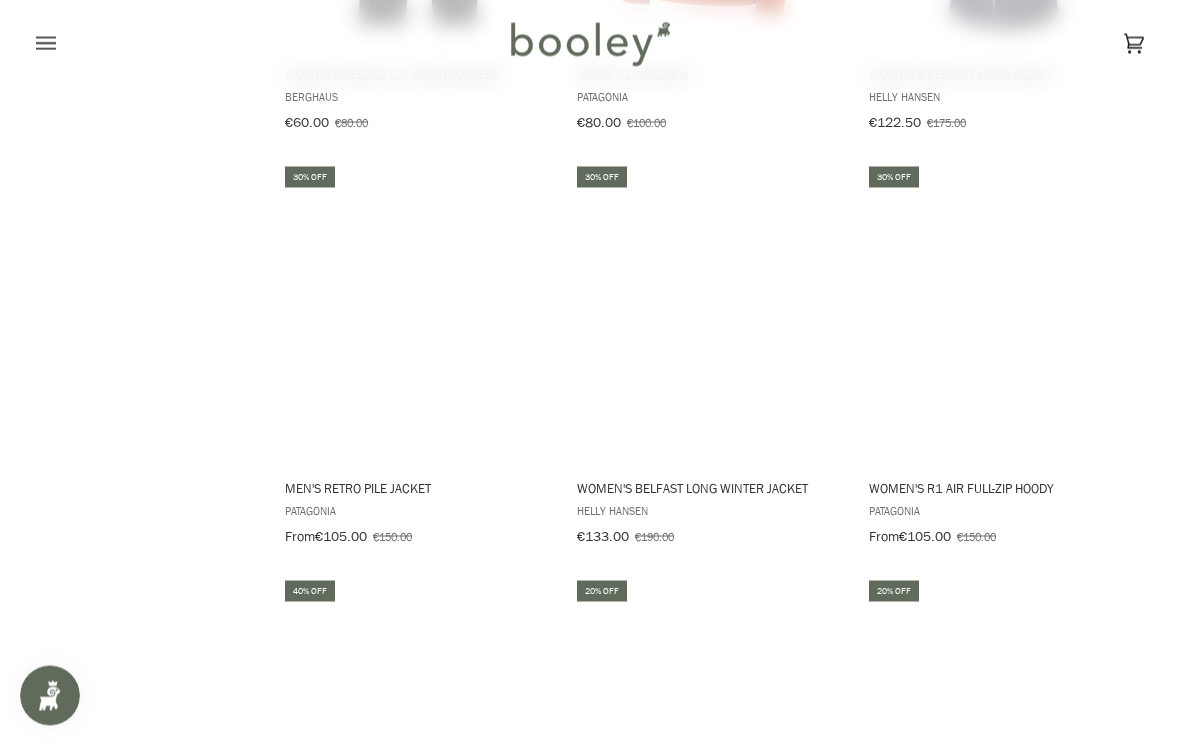 scroll, scrollTop: 13531, scrollLeft: 0, axis: vertical 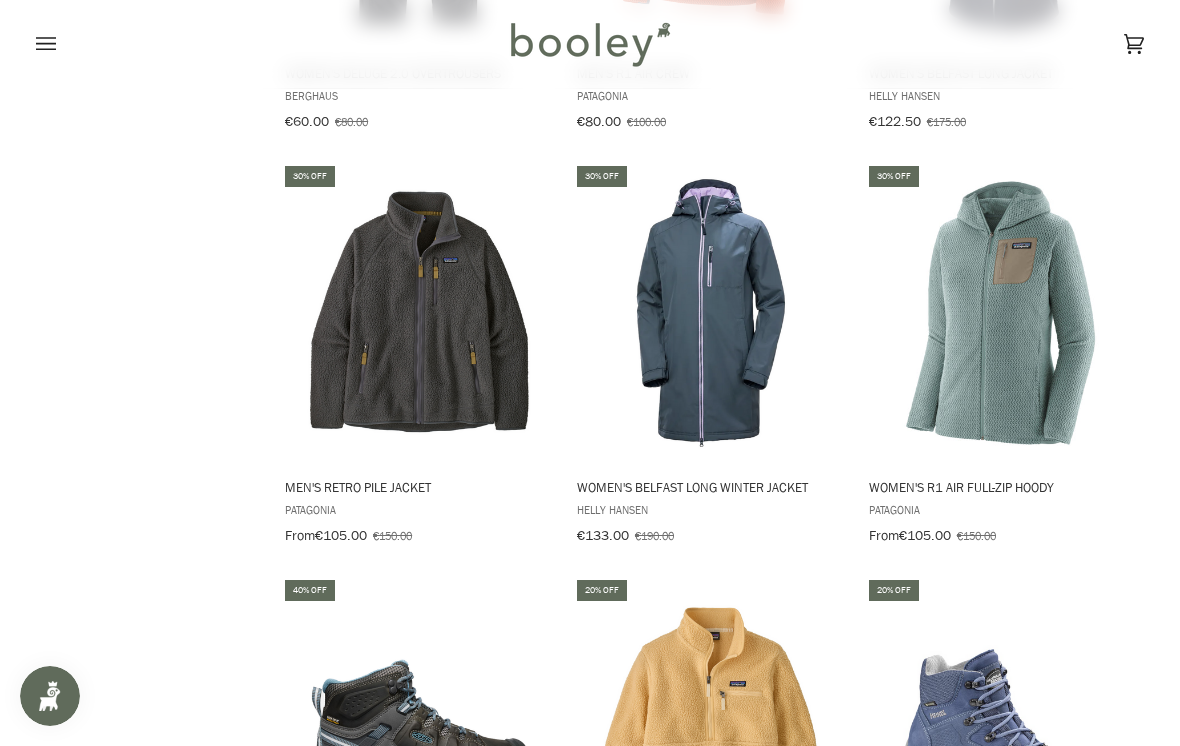 click on "View product" at bounding box center (418, 441) 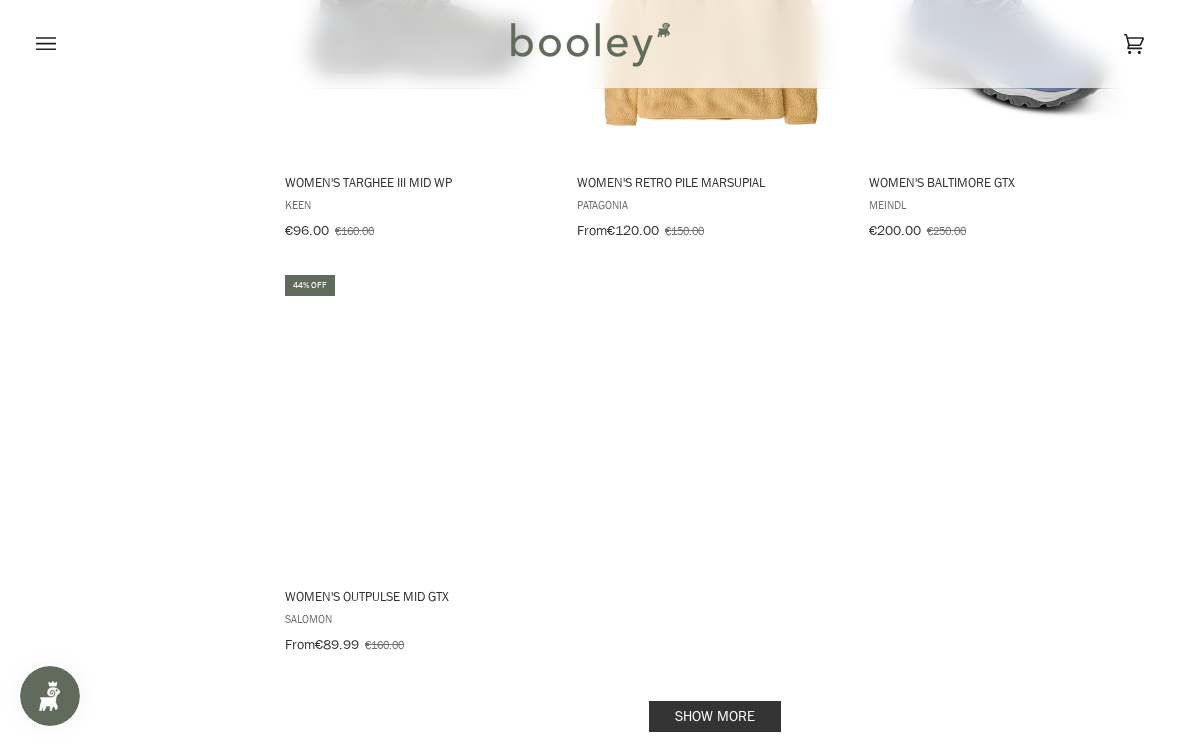 scroll, scrollTop: 14248, scrollLeft: 0, axis: vertical 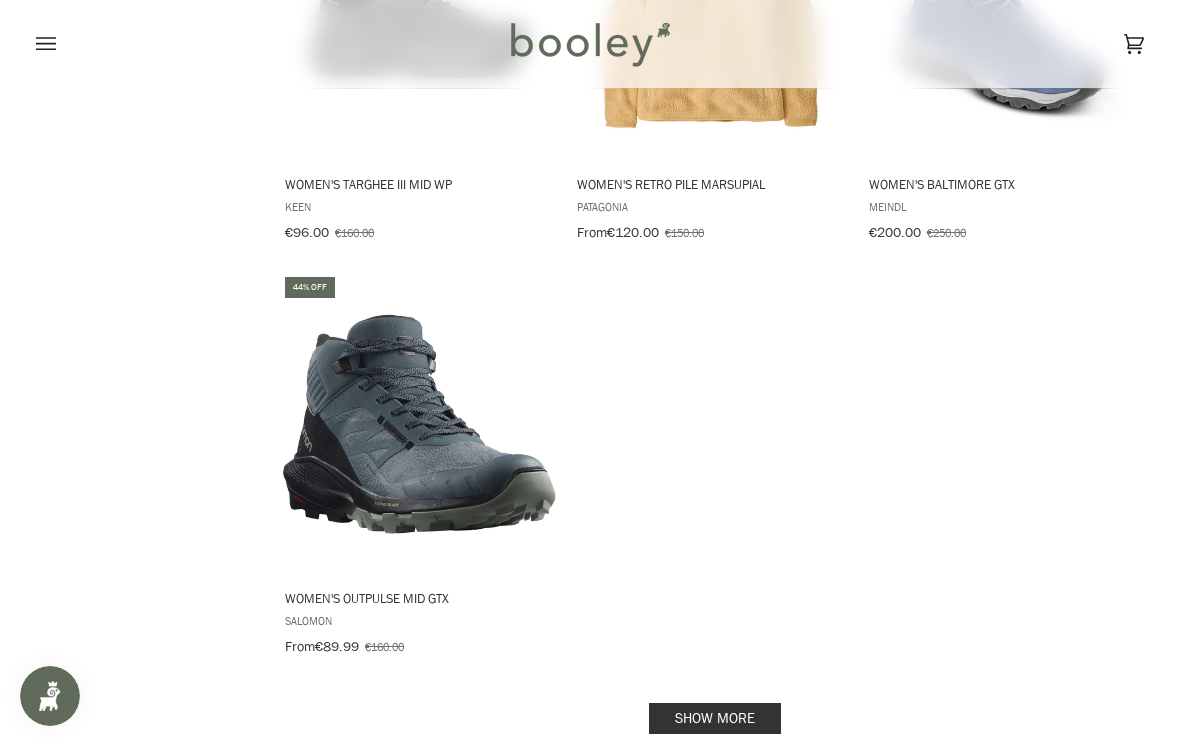click on "Show more" at bounding box center (715, 718) 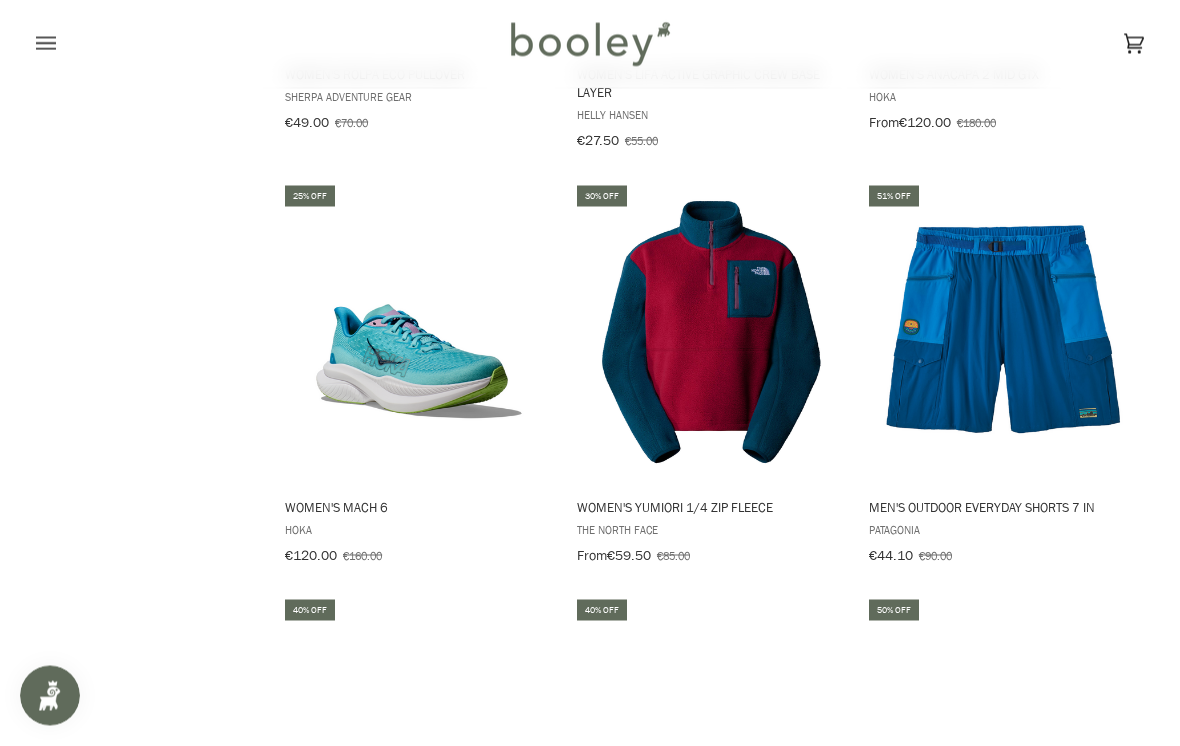 scroll, scrollTop: 16034, scrollLeft: 0, axis: vertical 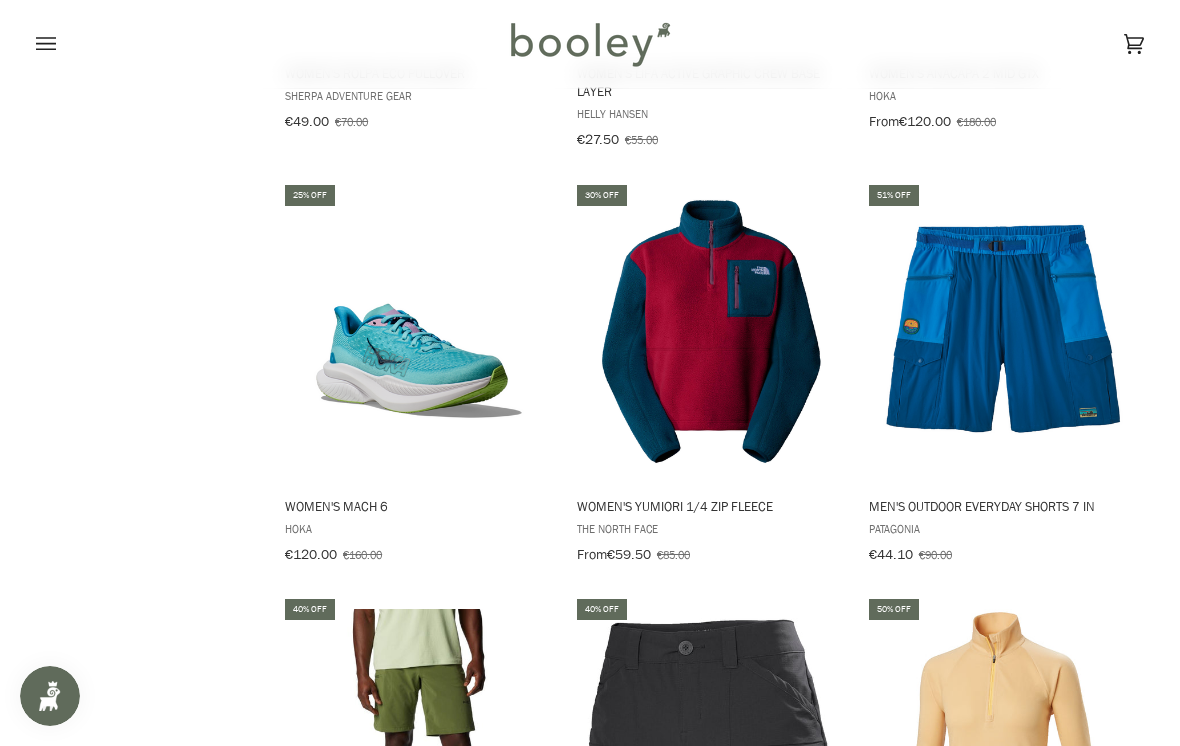 click on "Men's Outdoor Everyday Shorts 7 in" at bounding box center (1003, 506) 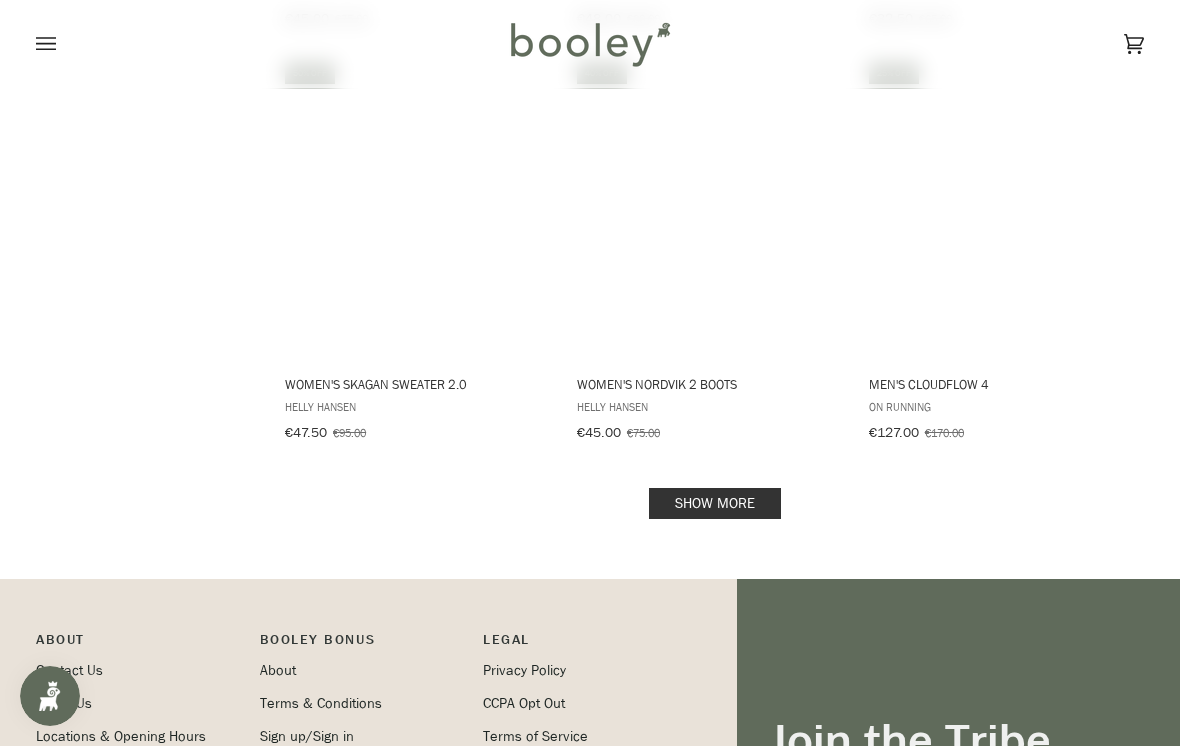 scroll, scrollTop: 17008, scrollLeft: 0, axis: vertical 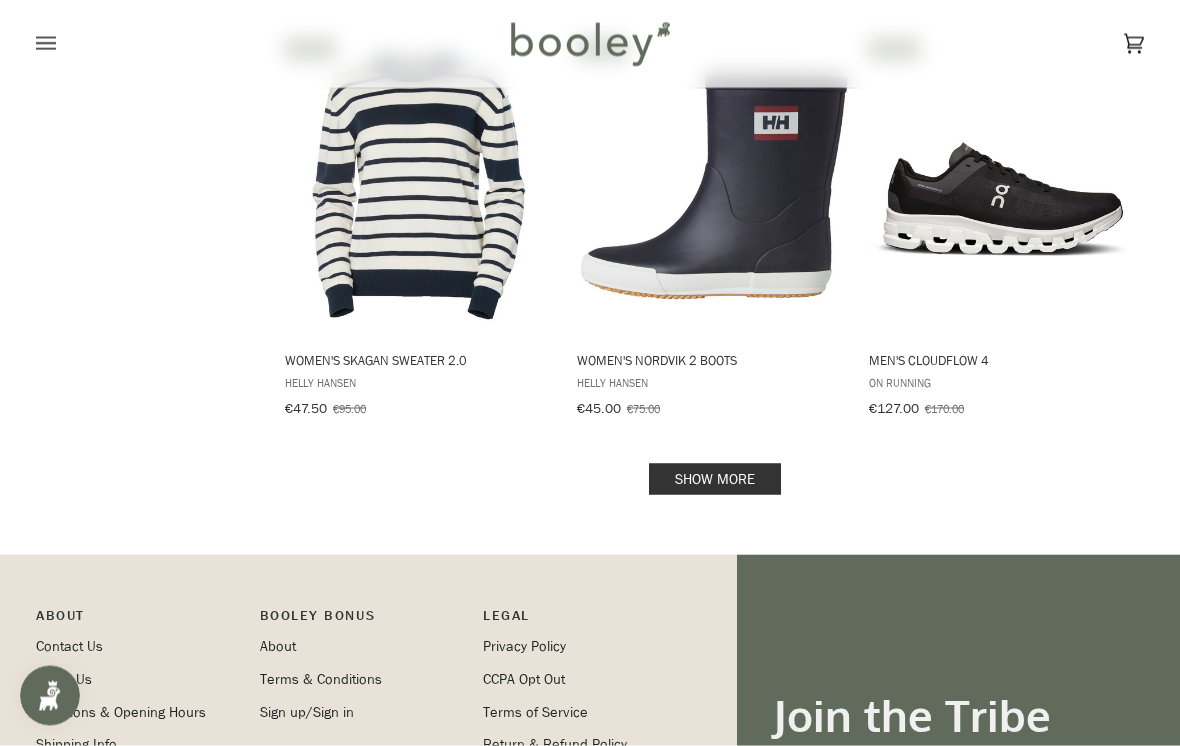 click on "Show more" at bounding box center [715, 479] 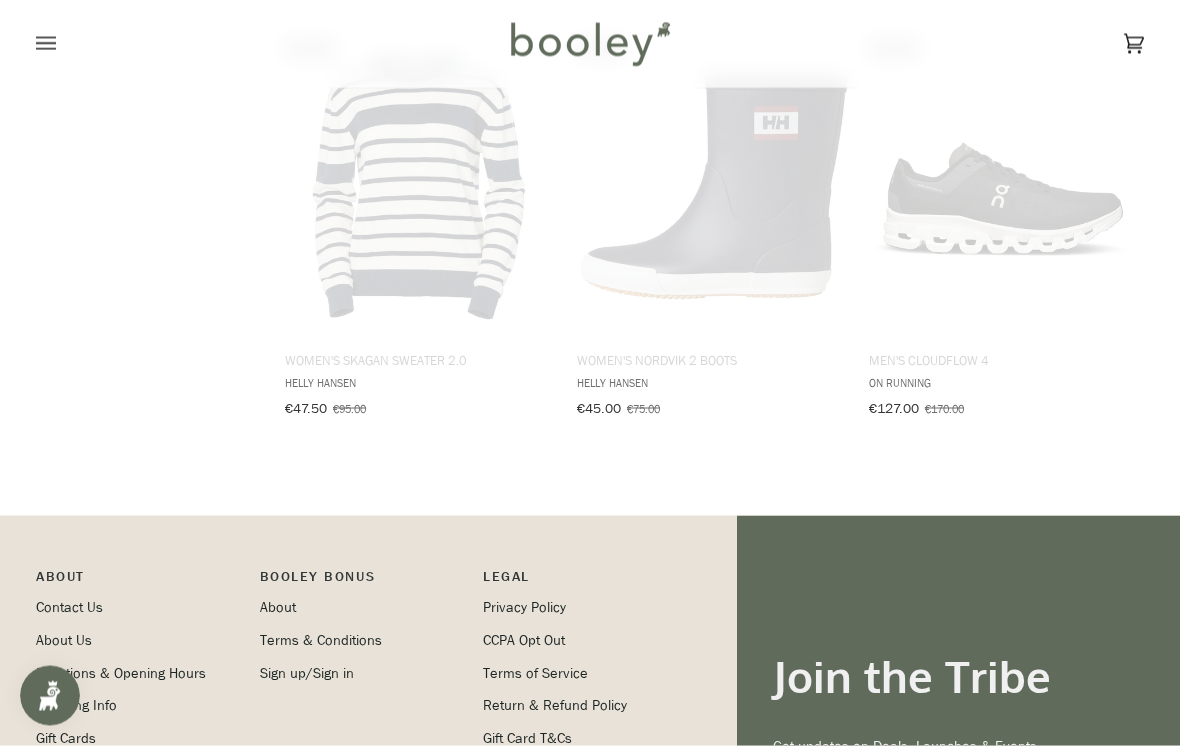 scroll, scrollTop: 17009, scrollLeft: 0, axis: vertical 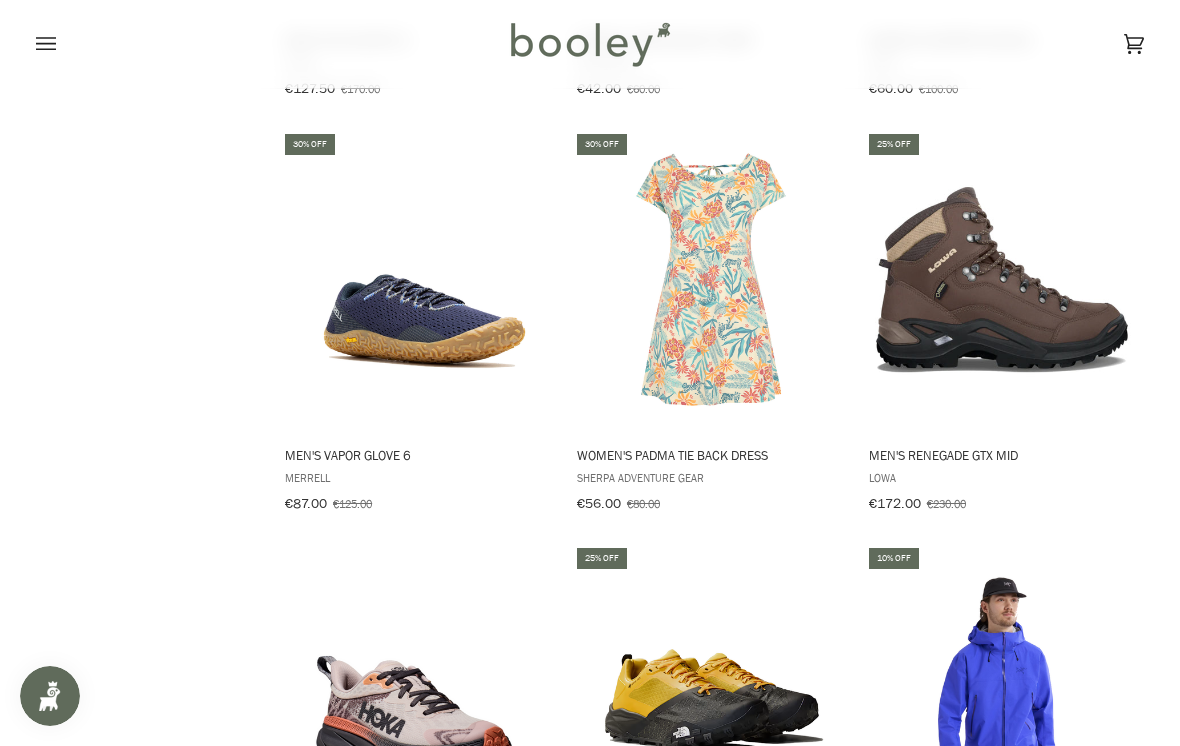 click on "Men's Vapor Glove 6" at bounding box center [419, 455] 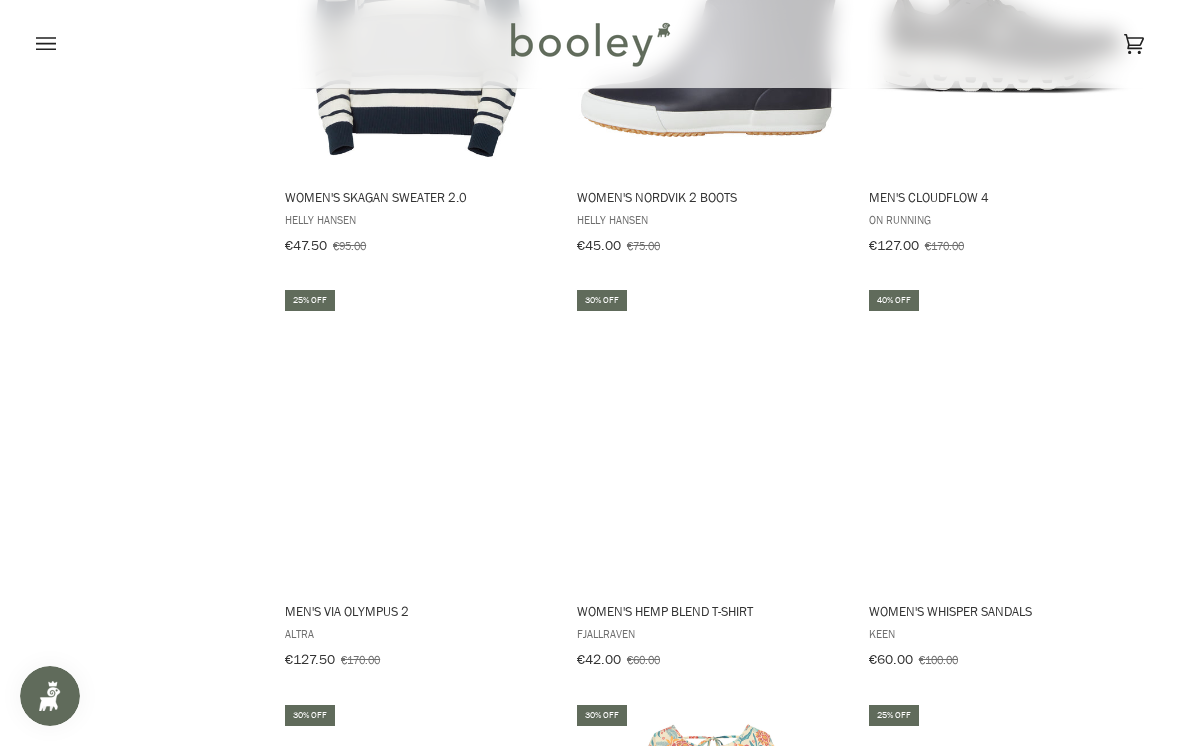 scroll, scrollTop: 17170, scrollLeft: 0, axis: vertical 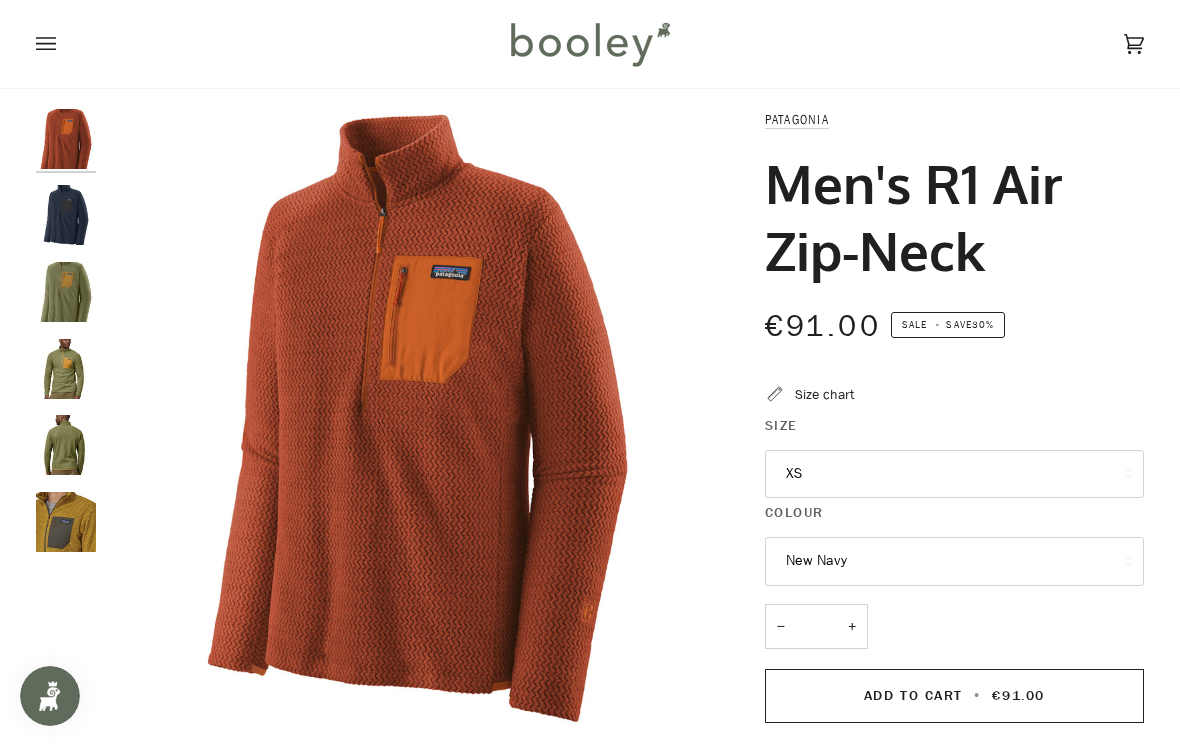click on "XS" at bounding box center [955, 474] 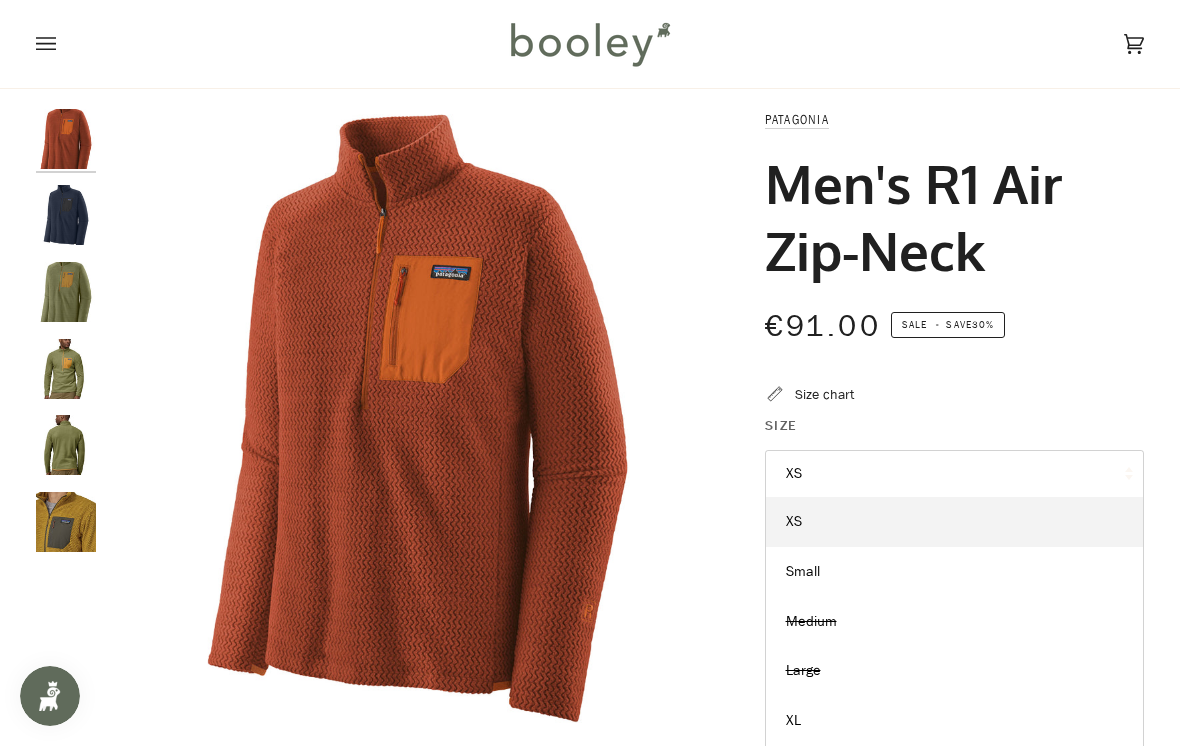click on "€91.00
Sale
•
Save
30%" at bounding box center (955, 338) 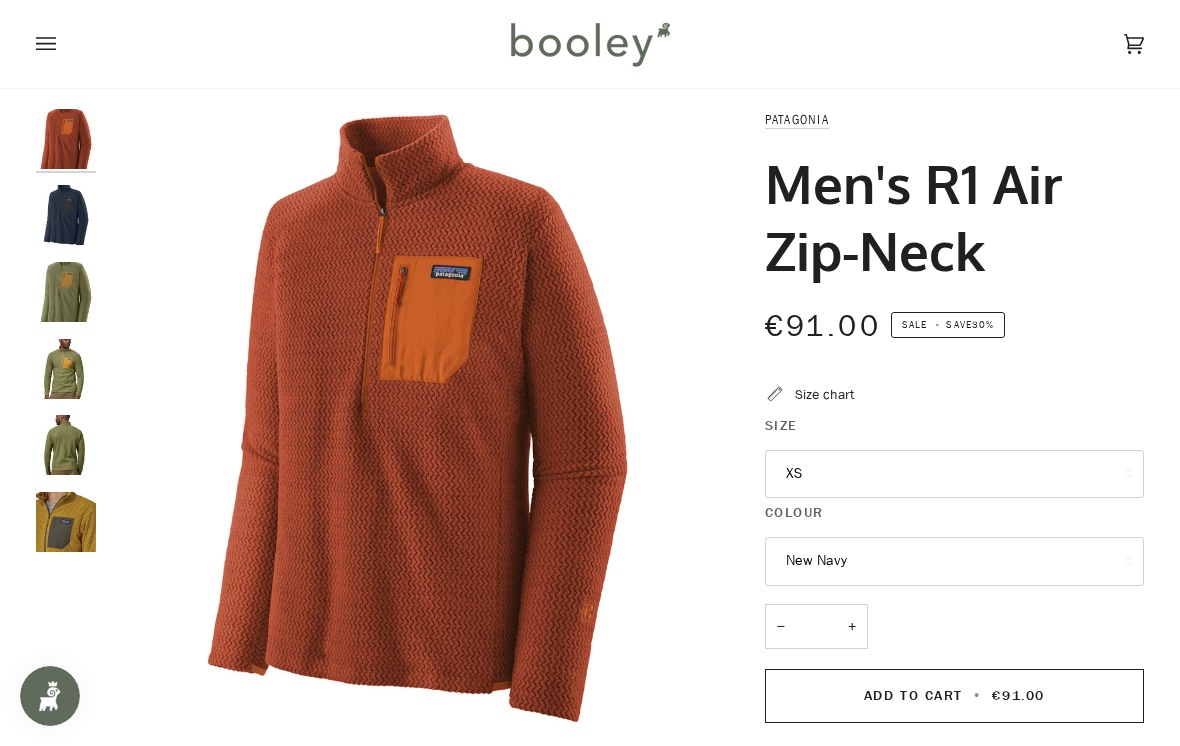 click on "New Navy" at bounding box center (955, 561) 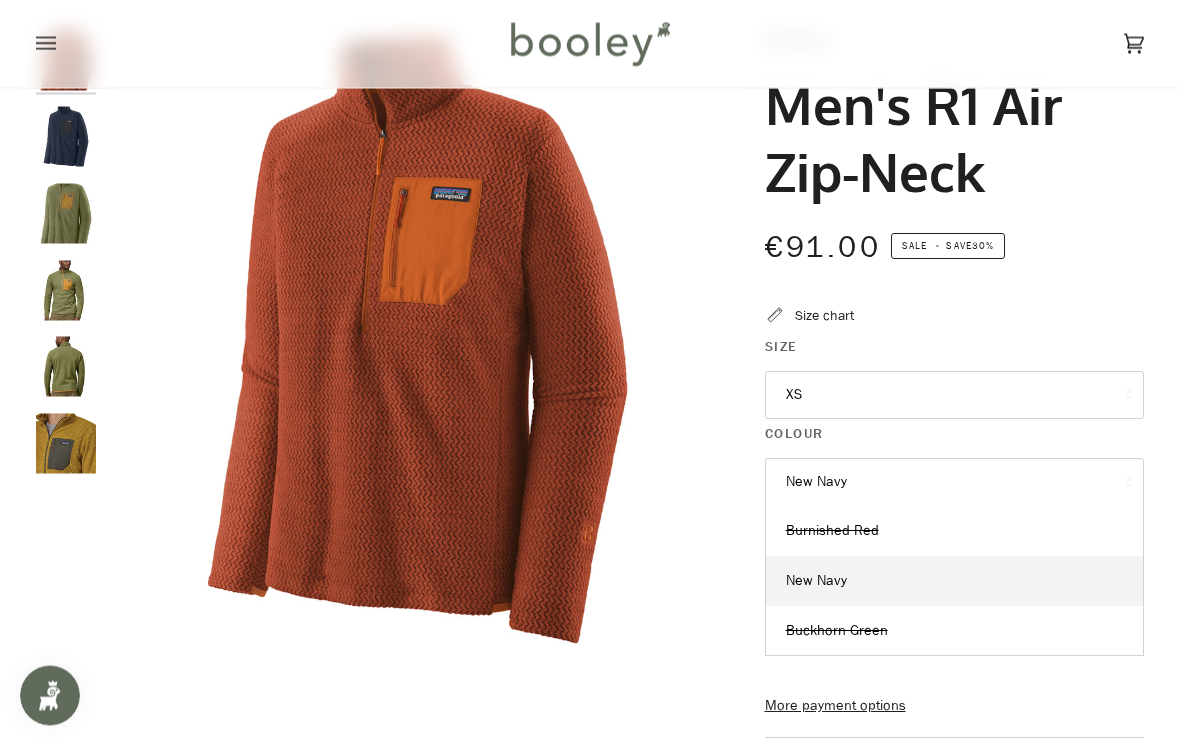 scroll, scrollTop: 94, scrollLeft: 0, axis: vertical 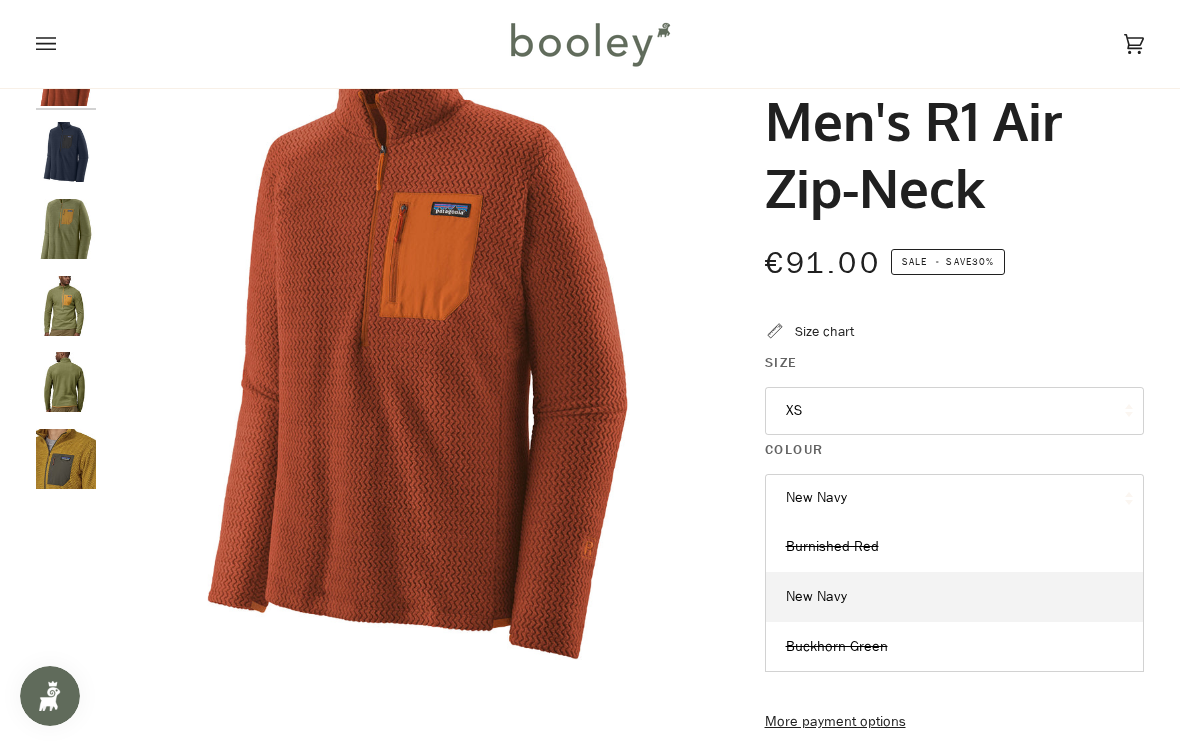 click on "XS" at bounding box center (955, 411) 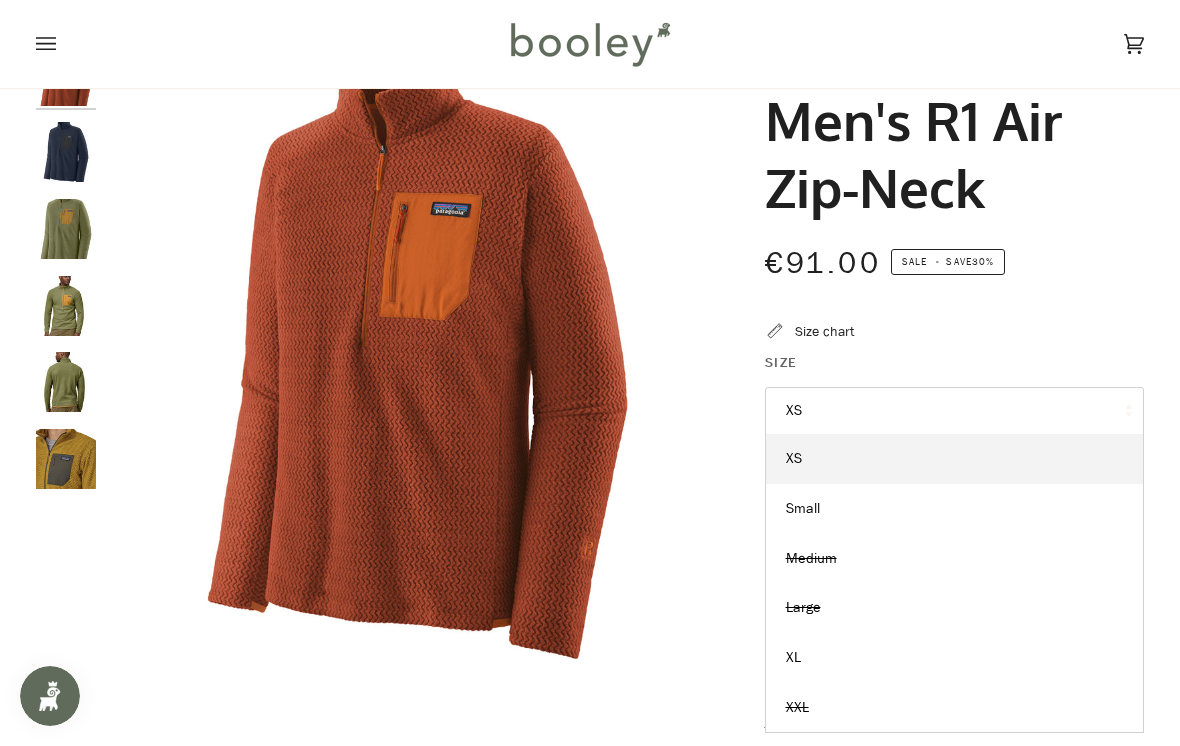 click on "Patagonia
Men's R1 Air Zip-Neck
€91.00
Sale
•
Save
30%
Size chart
Size
XS
XS" at bounding box center (937, 593) 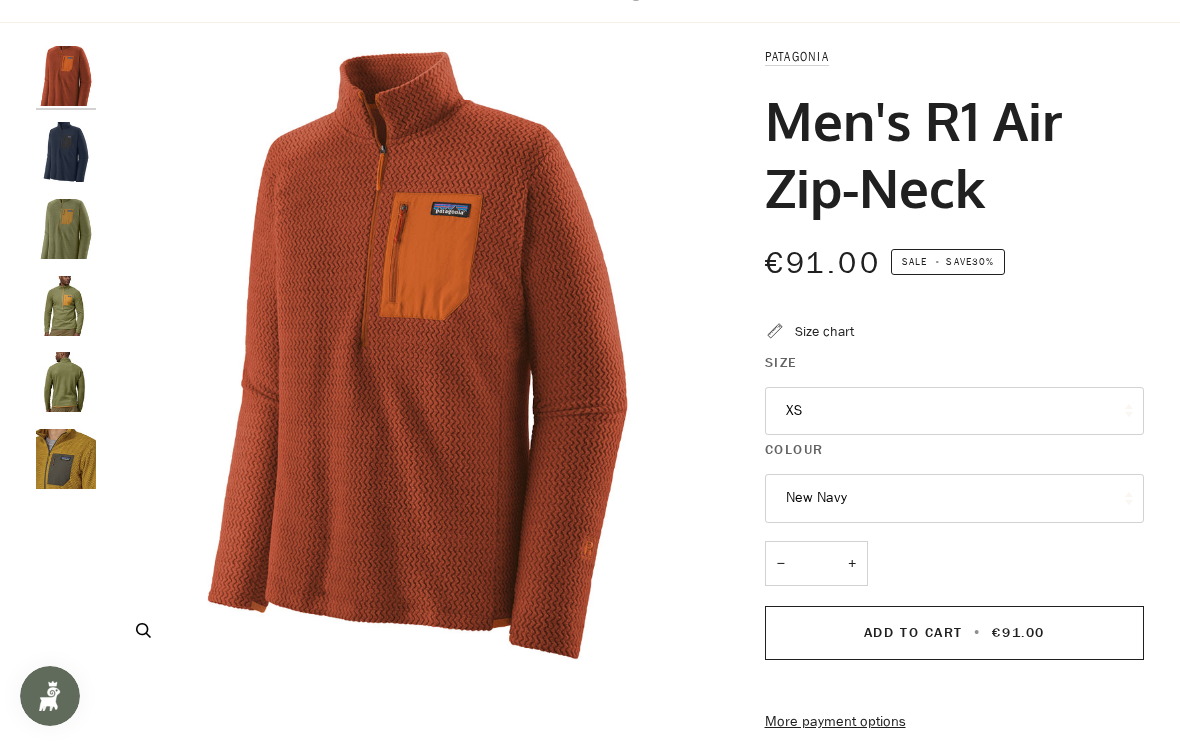 scroll, scrollTop: 0, scrollLeft: 0, axis: both 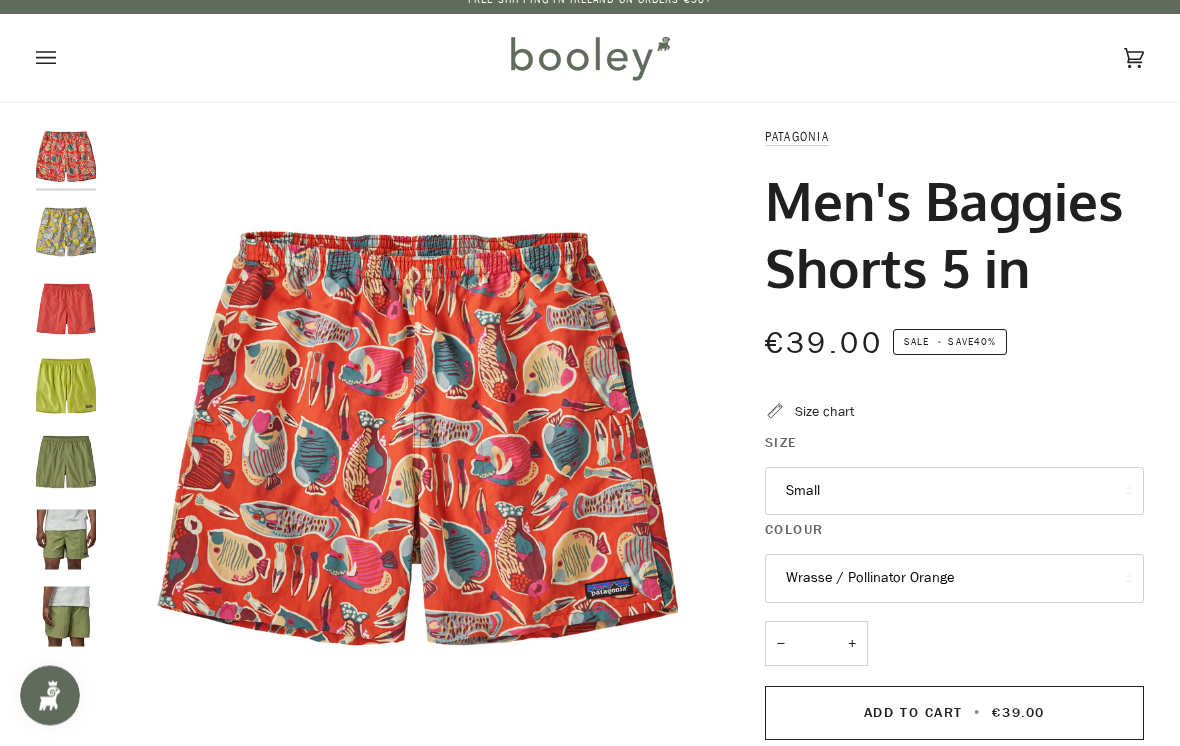 click on "Small" at bounding box center (955, 492) 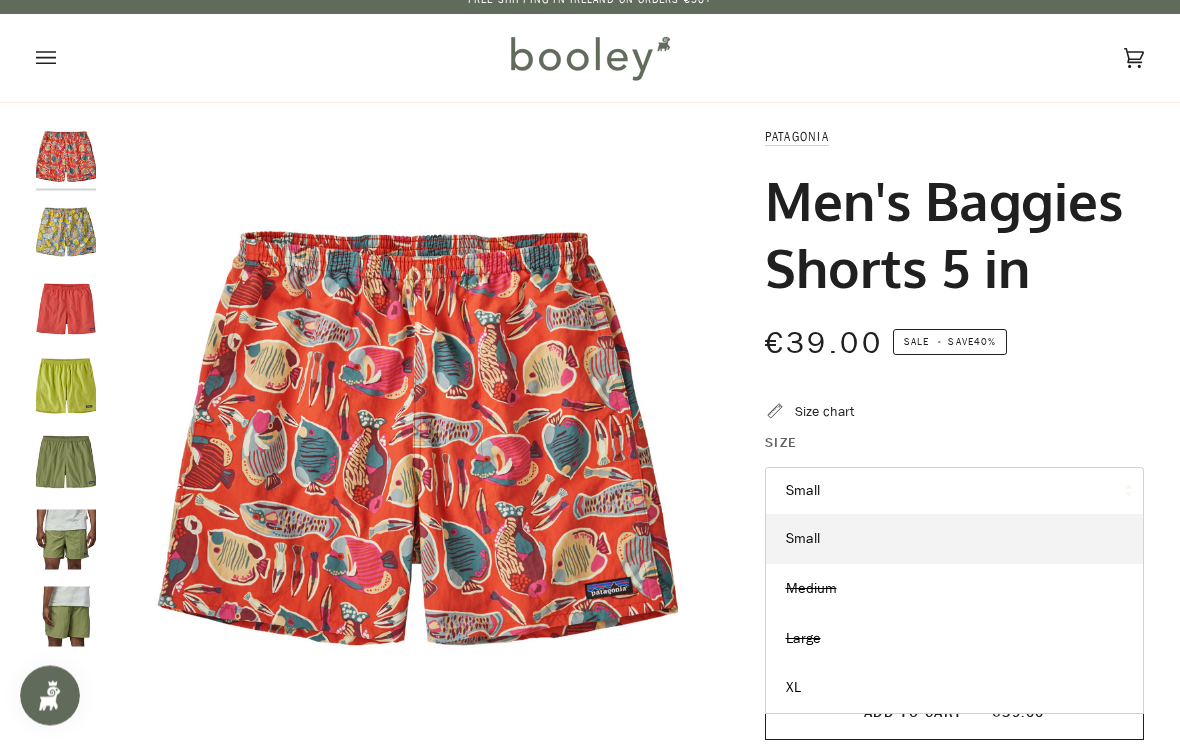 scroll, scrollTop: 14, scrollLeft: 0, axis: vertical 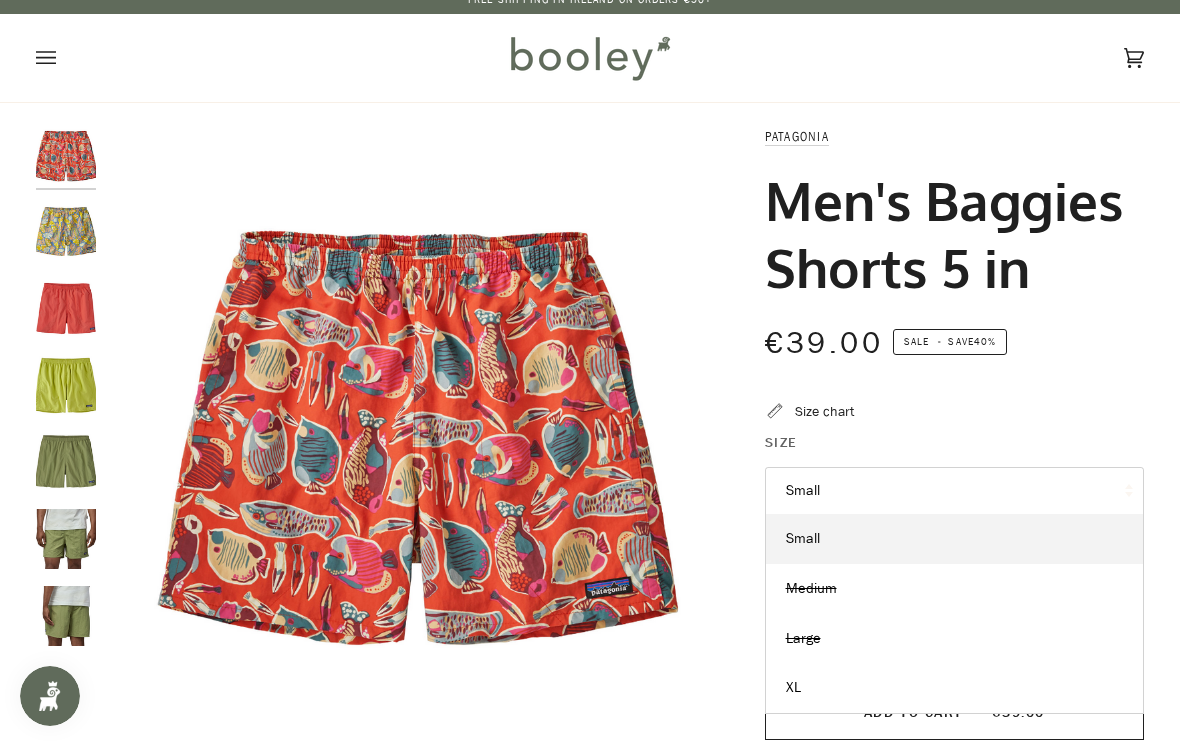 click on "€39.00
Sale
•
Save
40%" at bounding box center [955, 355] 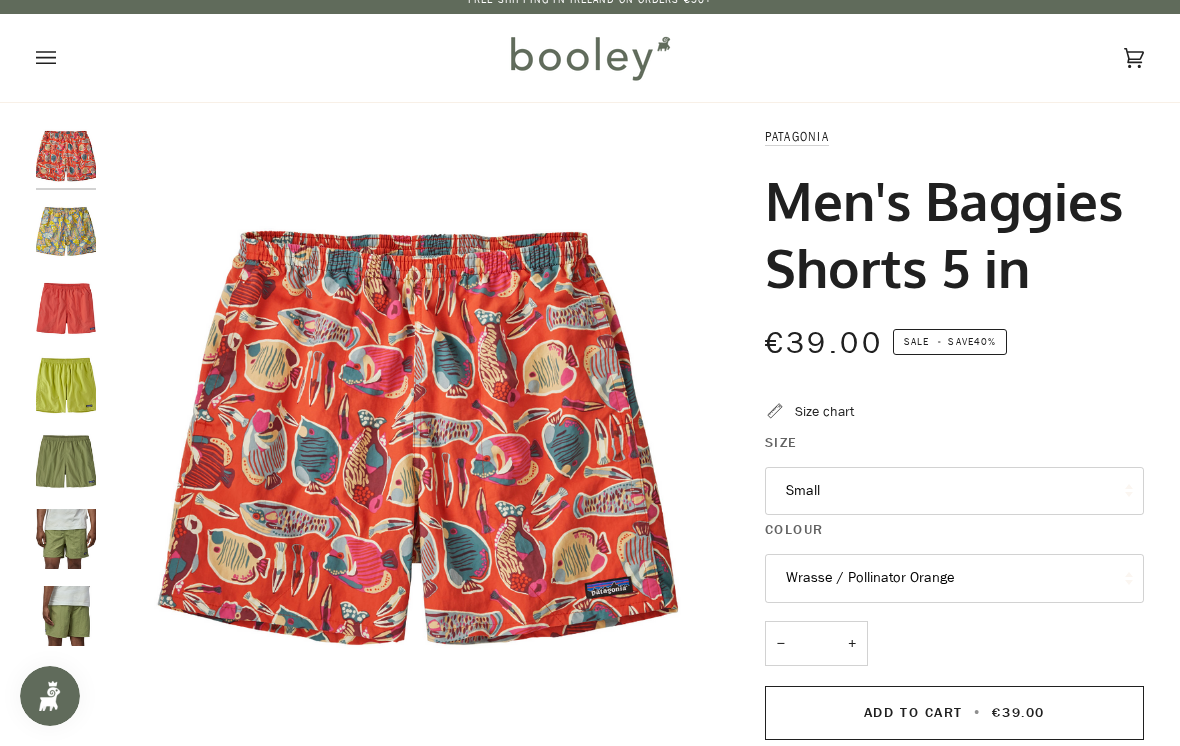 click on "Wrasse / Pollinator Orange" at bounding box center [955, 578] 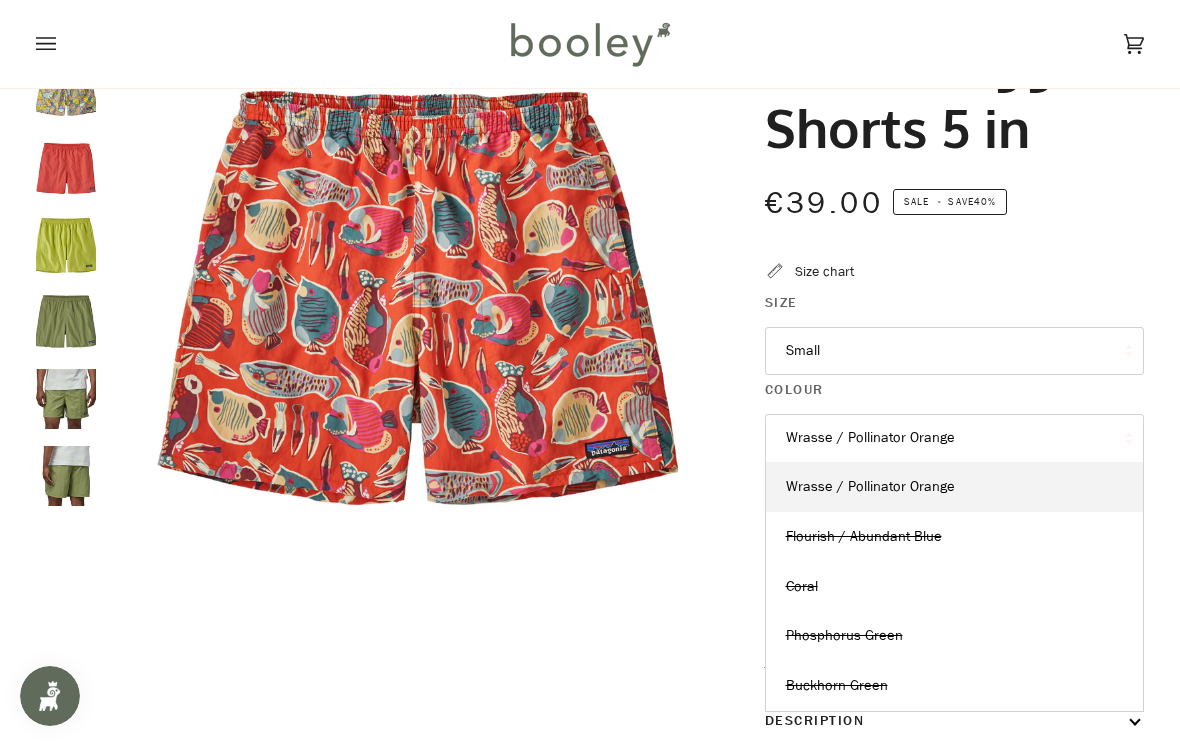 scroll, scrollTop: 168, scrollLeft: 0, axis: vertical 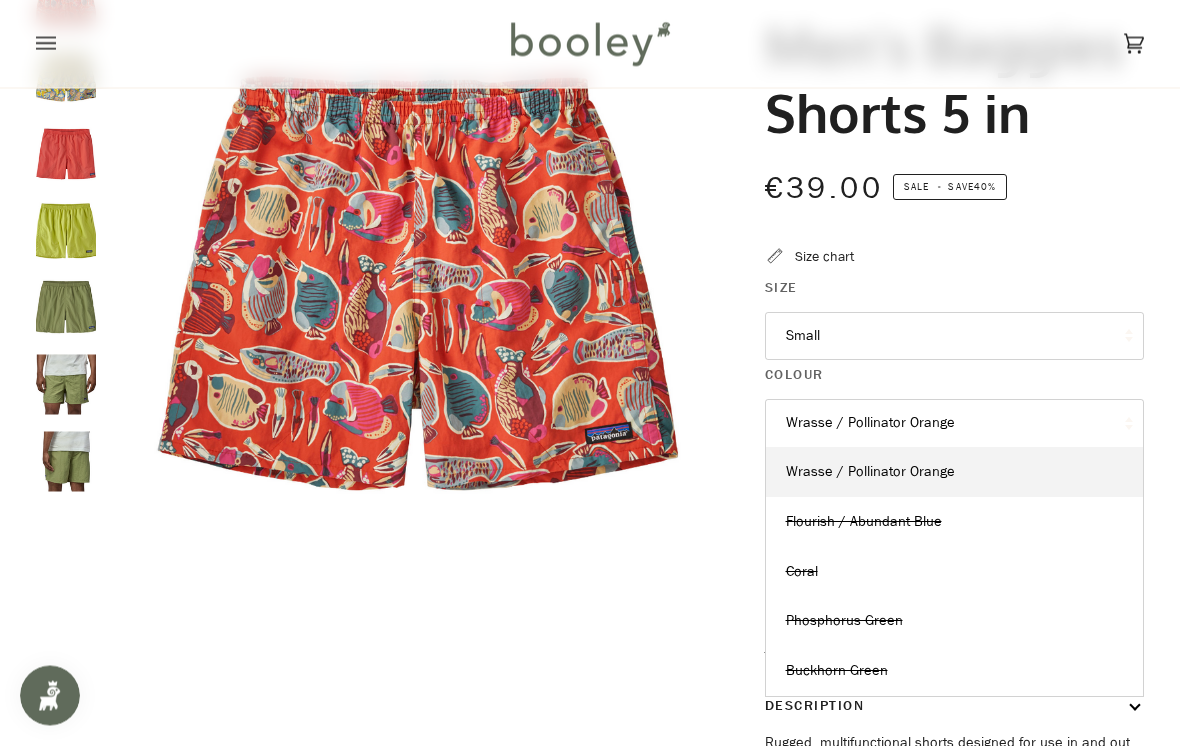 click on "Size" at bounding box center [955, 293] 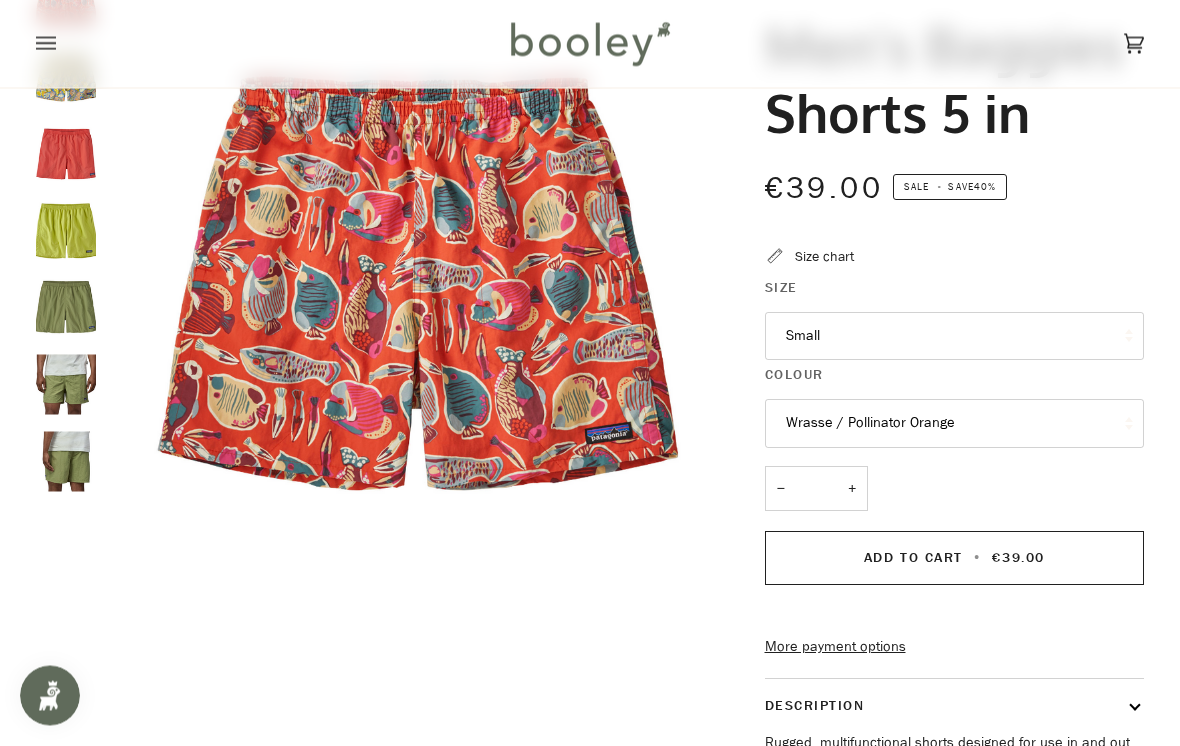 scroll, scrollTop: 169, scrollLeft: 0, axis: vertical 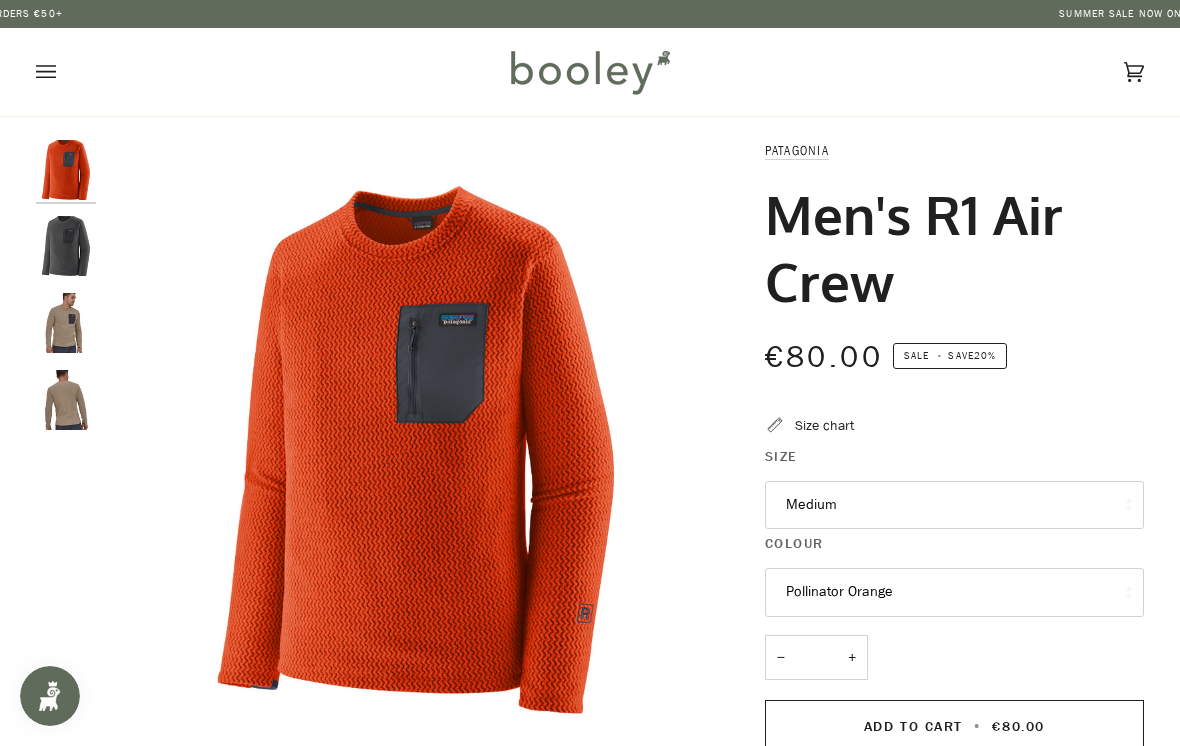 click at bounding box center [66, 246] 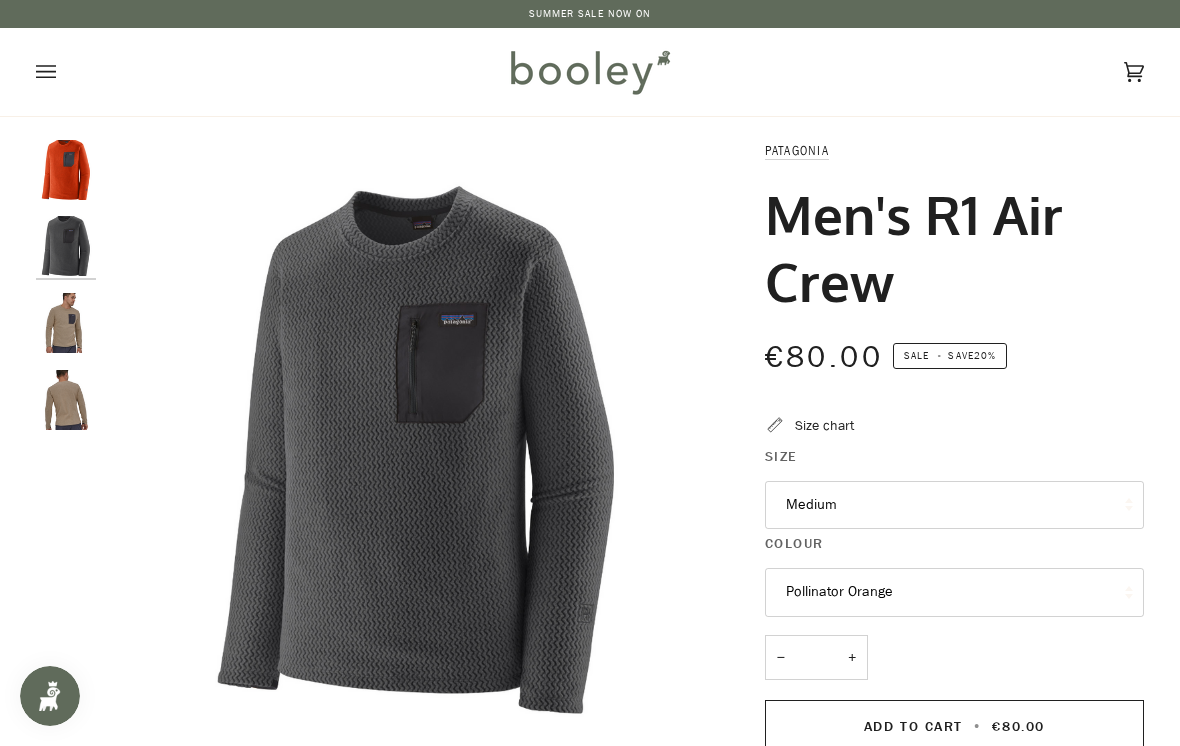 click on "Medium" at bounding box center (955, 505) 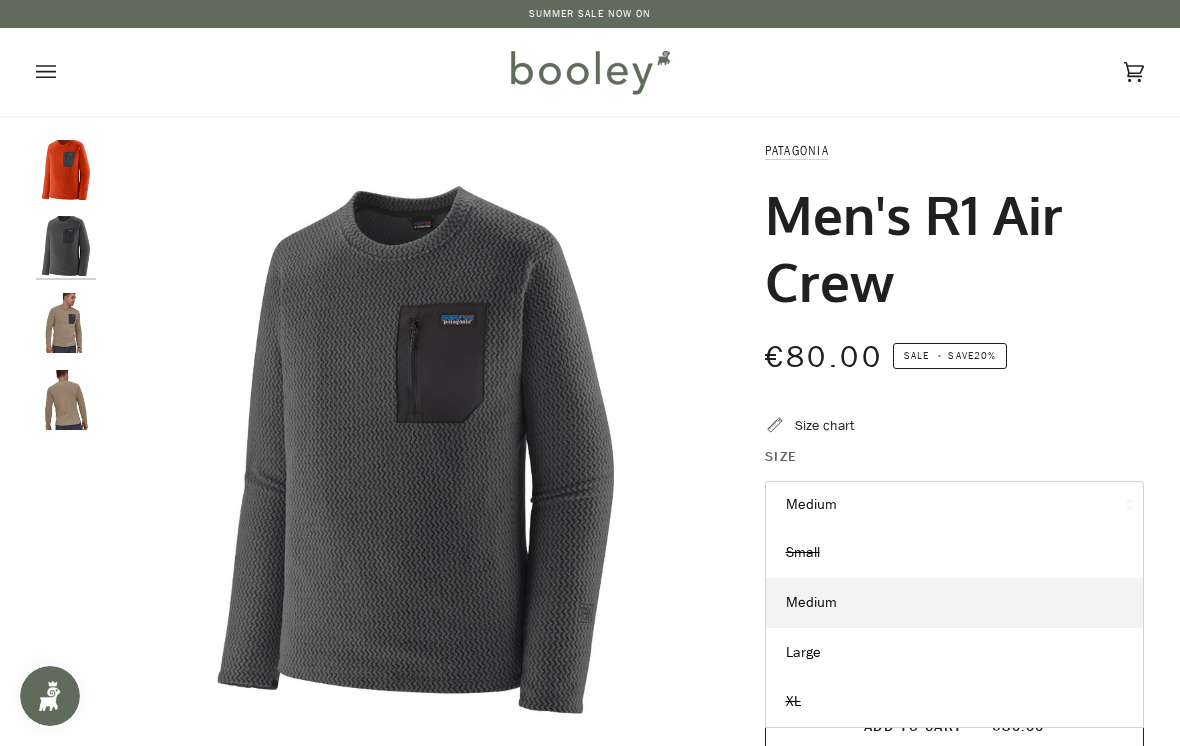 click on "Large" at bounding box center (955, 653) 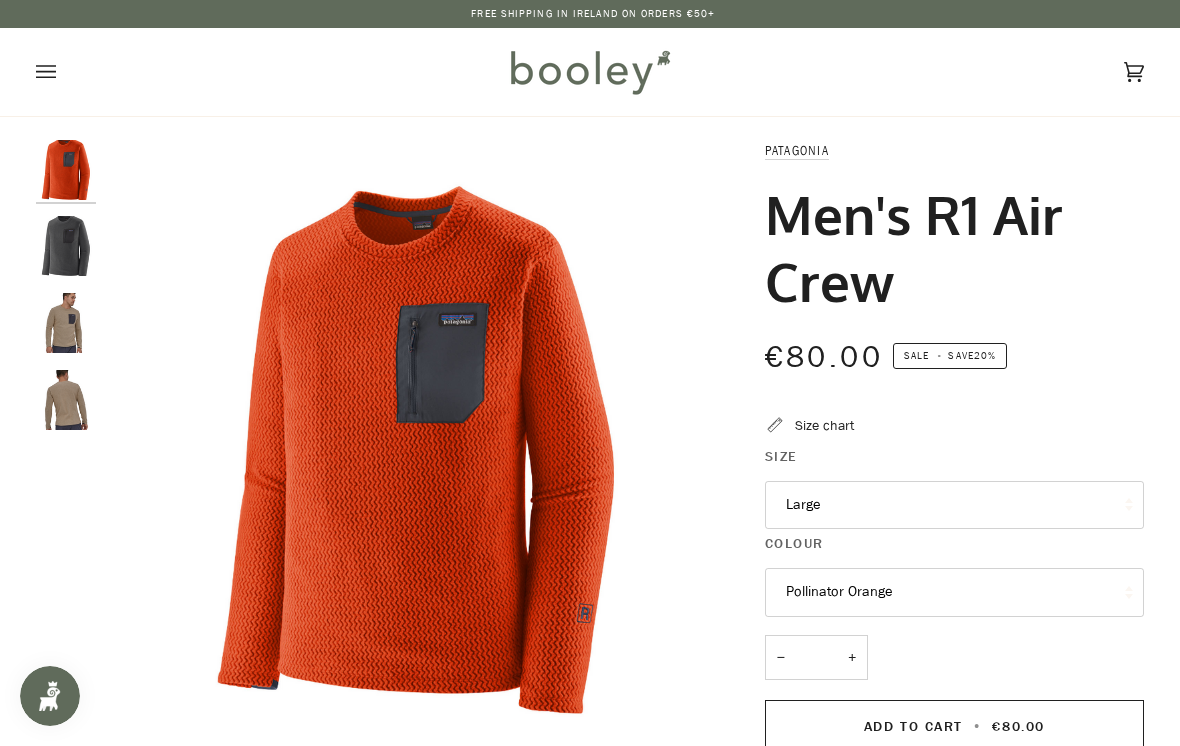 click on "Pollinator Orange" at bounding box center (955, 592) 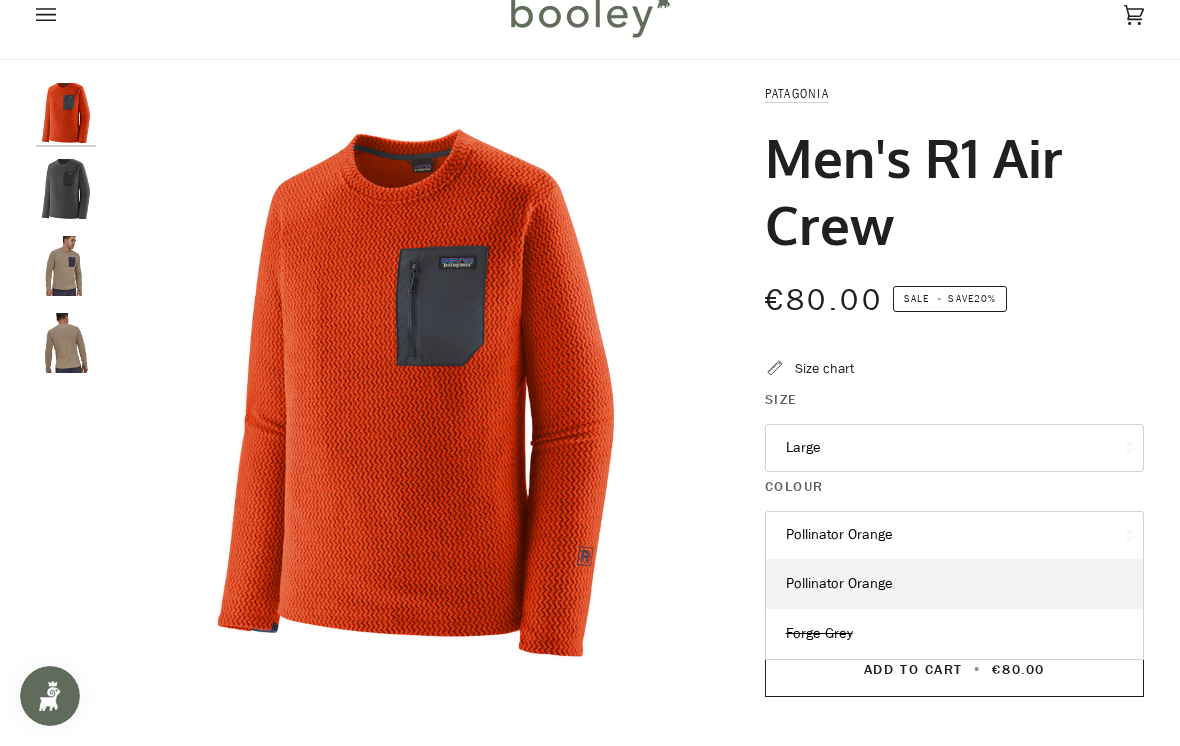 scroll, scrollTop: 62, scrollLeft: 0, axis: vertical 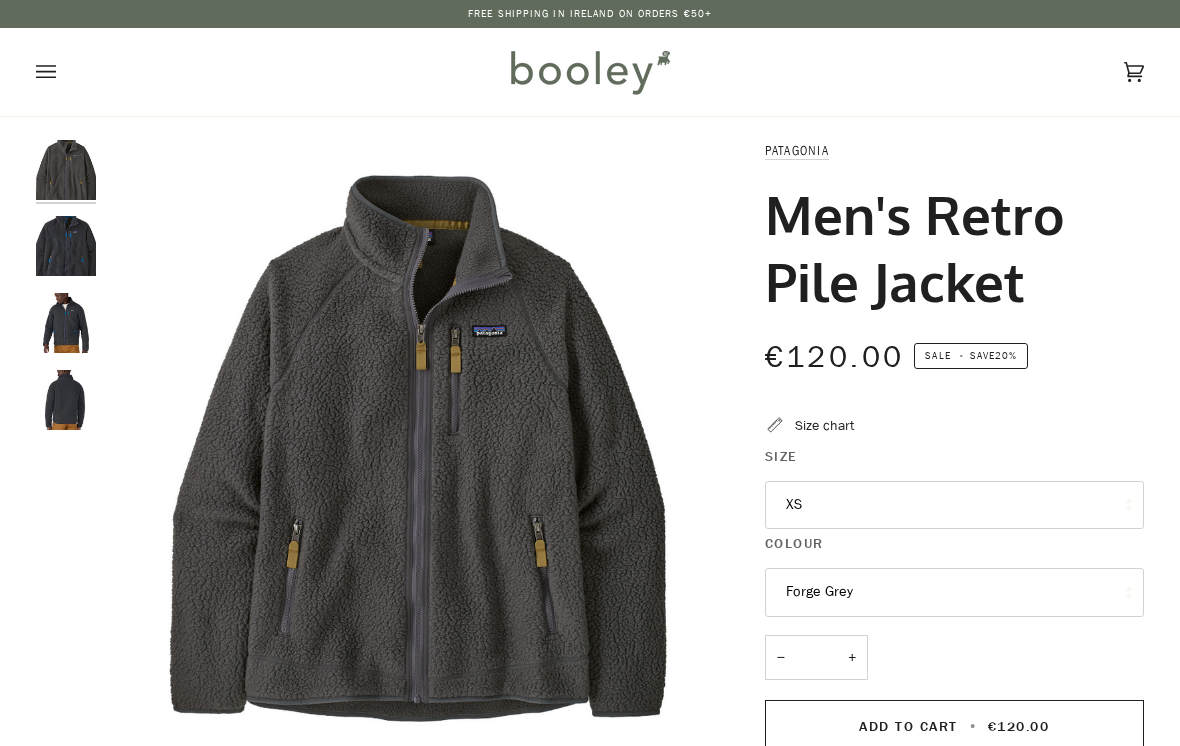 click on "XS" at bounding box center [955, 505] 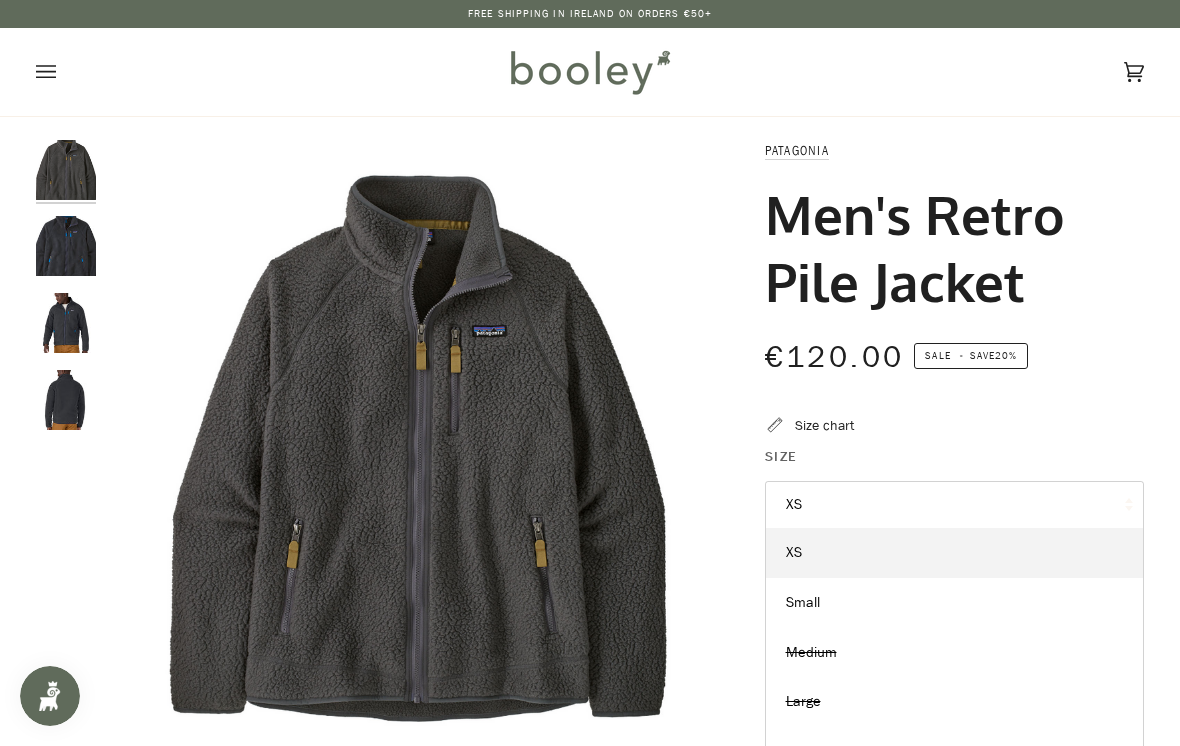 scroll, scrollTop: 0, scrollLeft: 0, axis: both 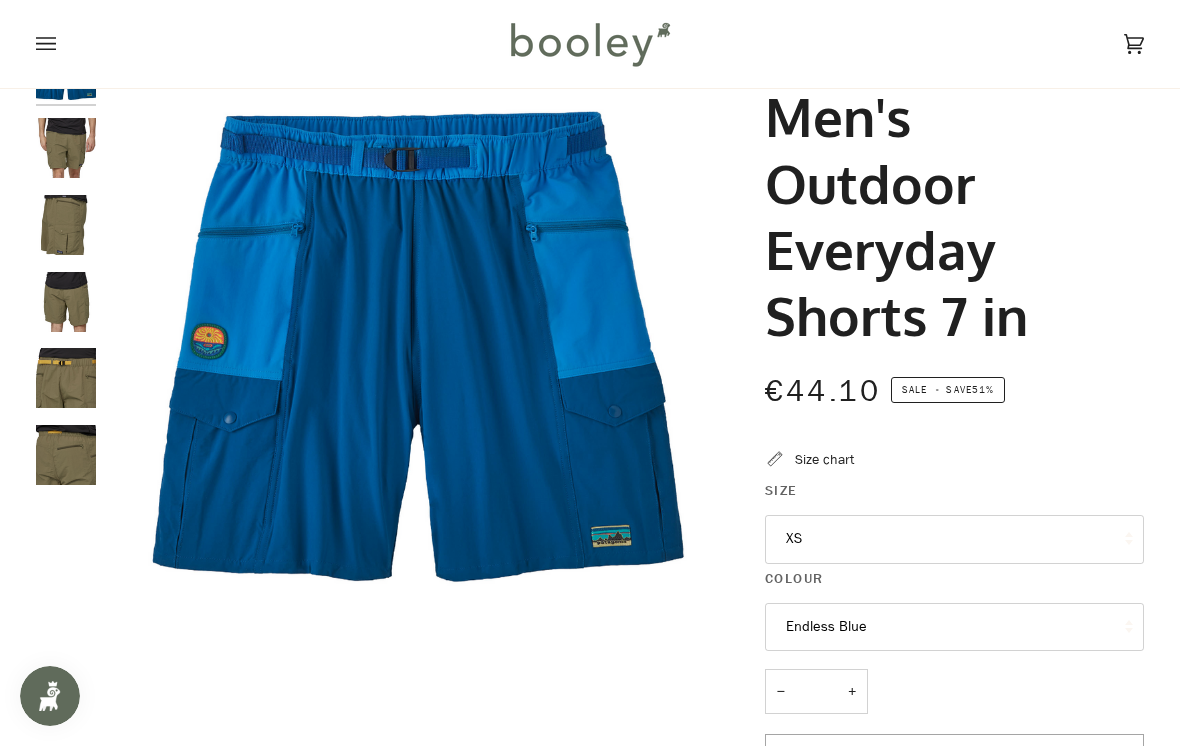 click on "XS" at bounding box center [955, 539] 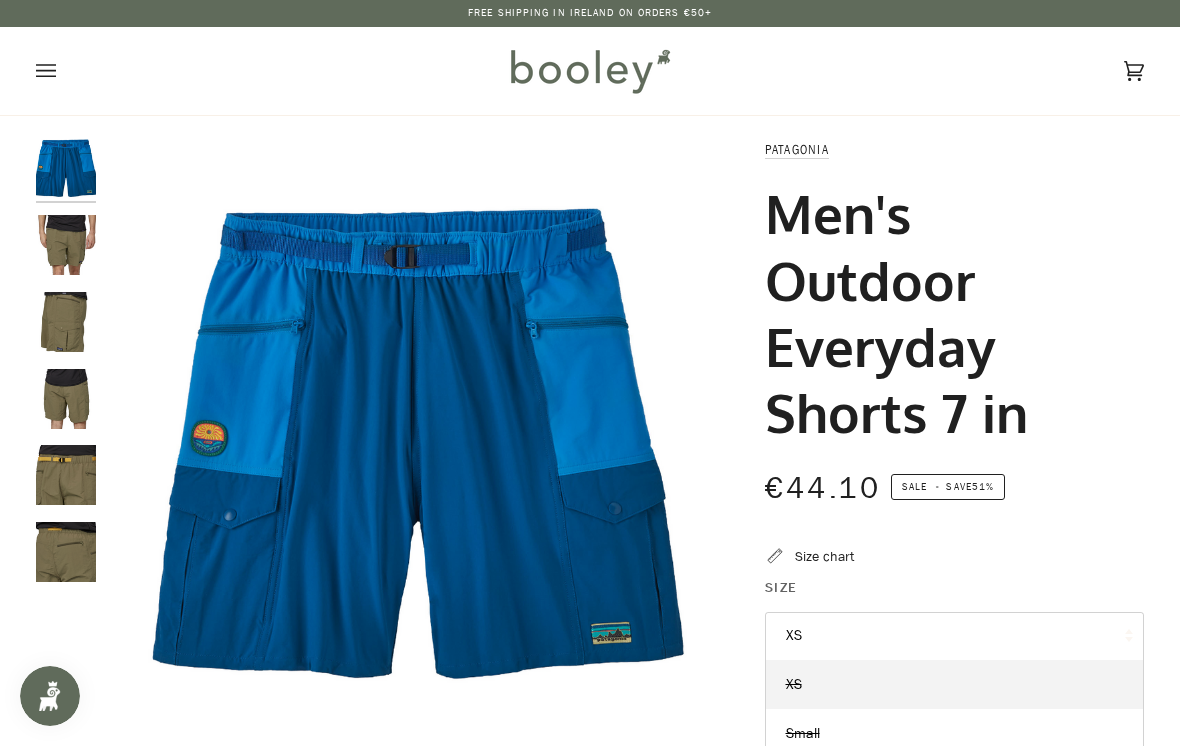 scroll, scrollTop: 0, scrollLeft: 0, axis: both 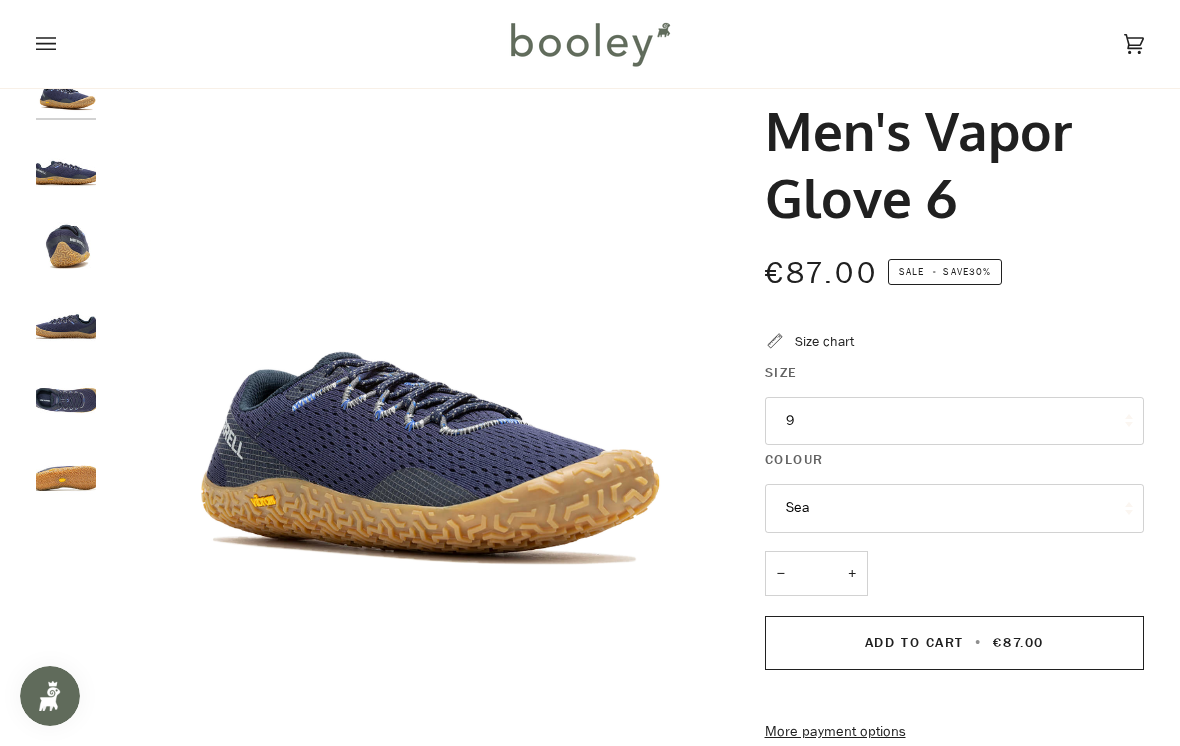 click on "Sea" at bounding box center (955, 508) 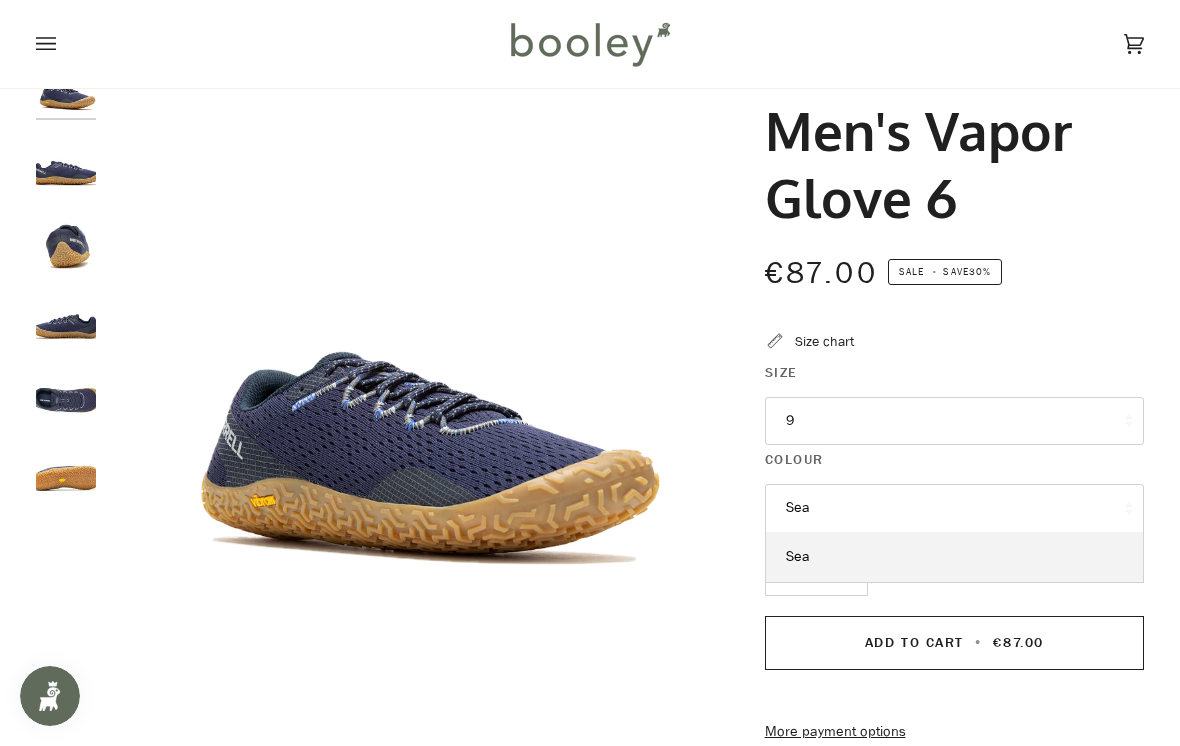click on "Merrell
Men's Vapor Glove 6
€87.00
Sale
•
Save
30%
Size chart
Size
9
8.5" at bounding box center [937, 600] 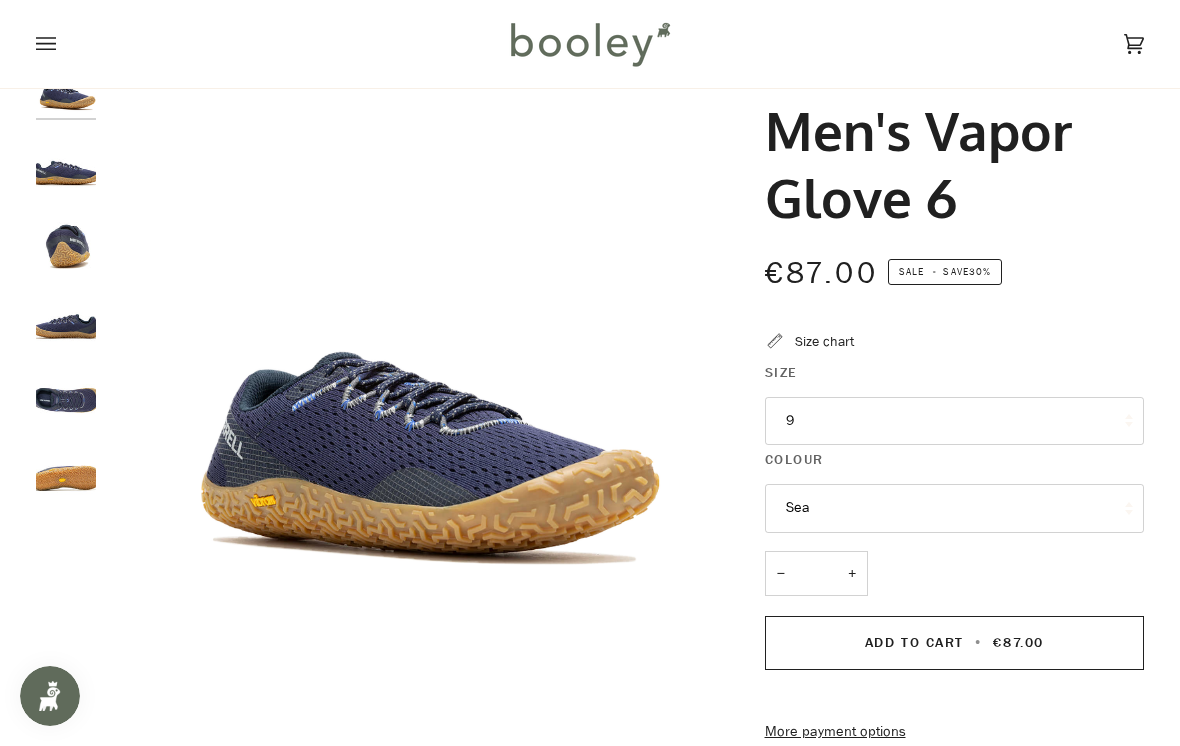click on "9" at bounding box center (955, 421) 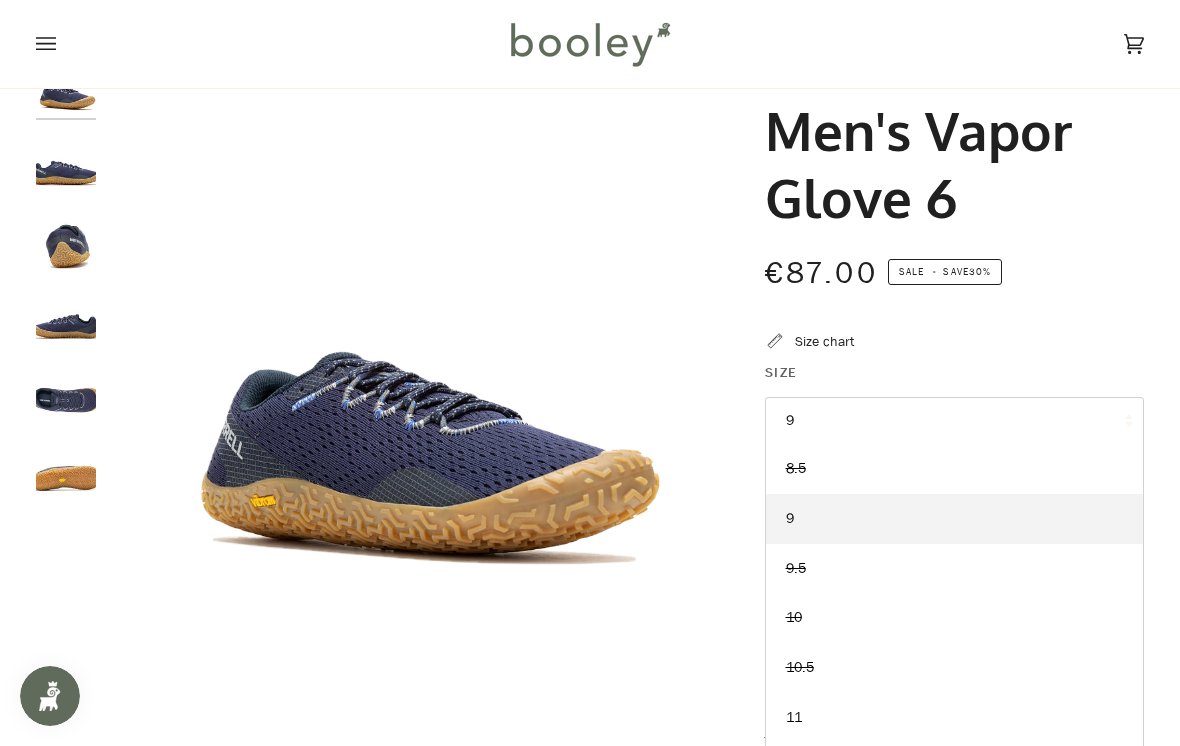 click on "9" at bounding box center (955, 519) 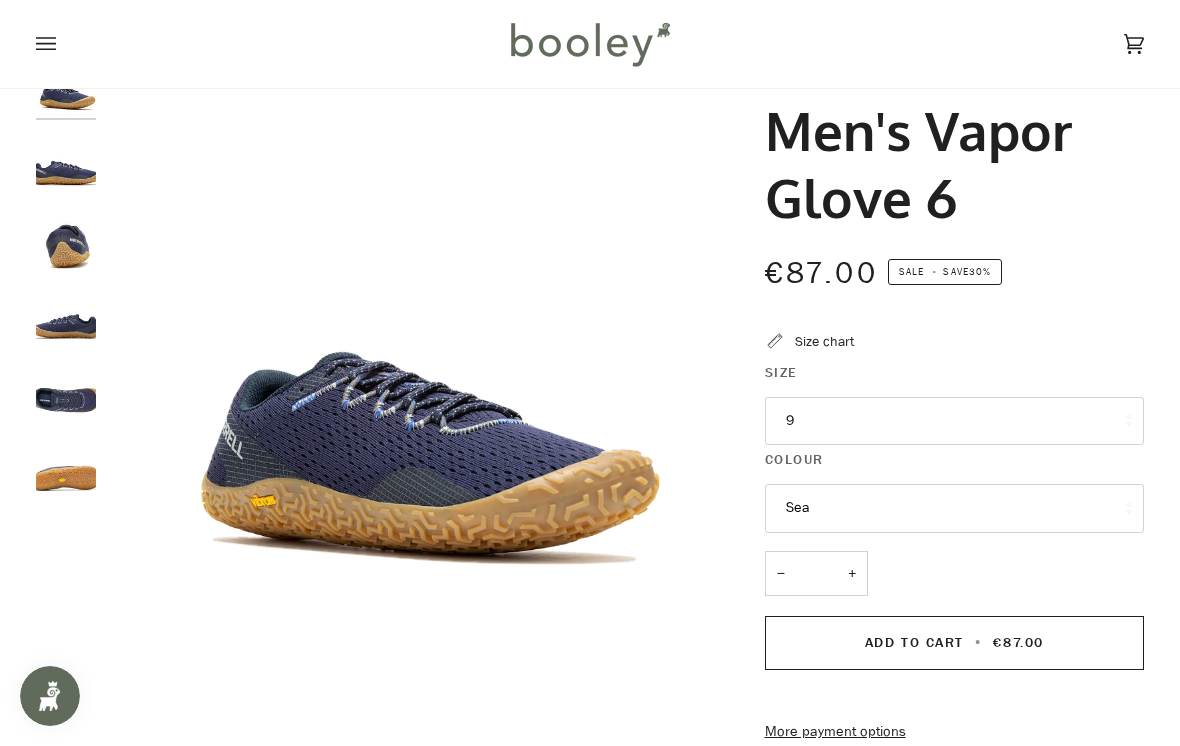 click on "€87.00
Sale
•
Save
30%" at bounding box center (955, 285) 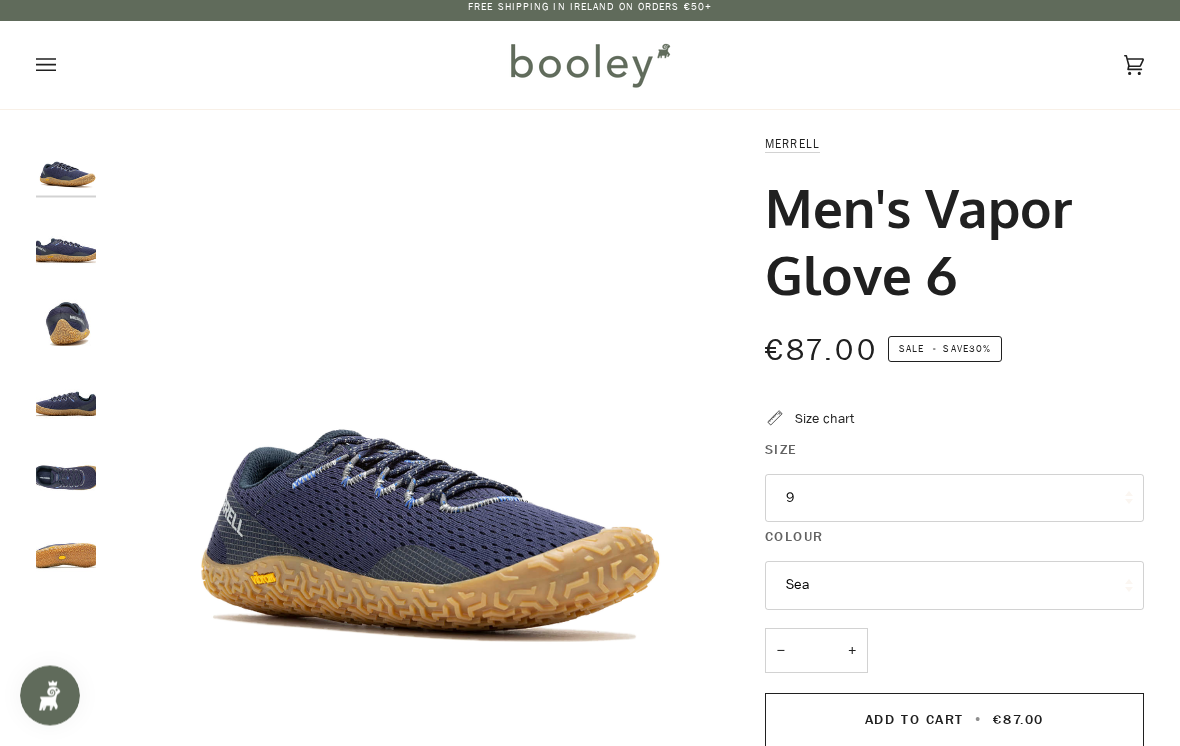 scroll, scrollTop: 0, scrollLeft: 0, axis: both 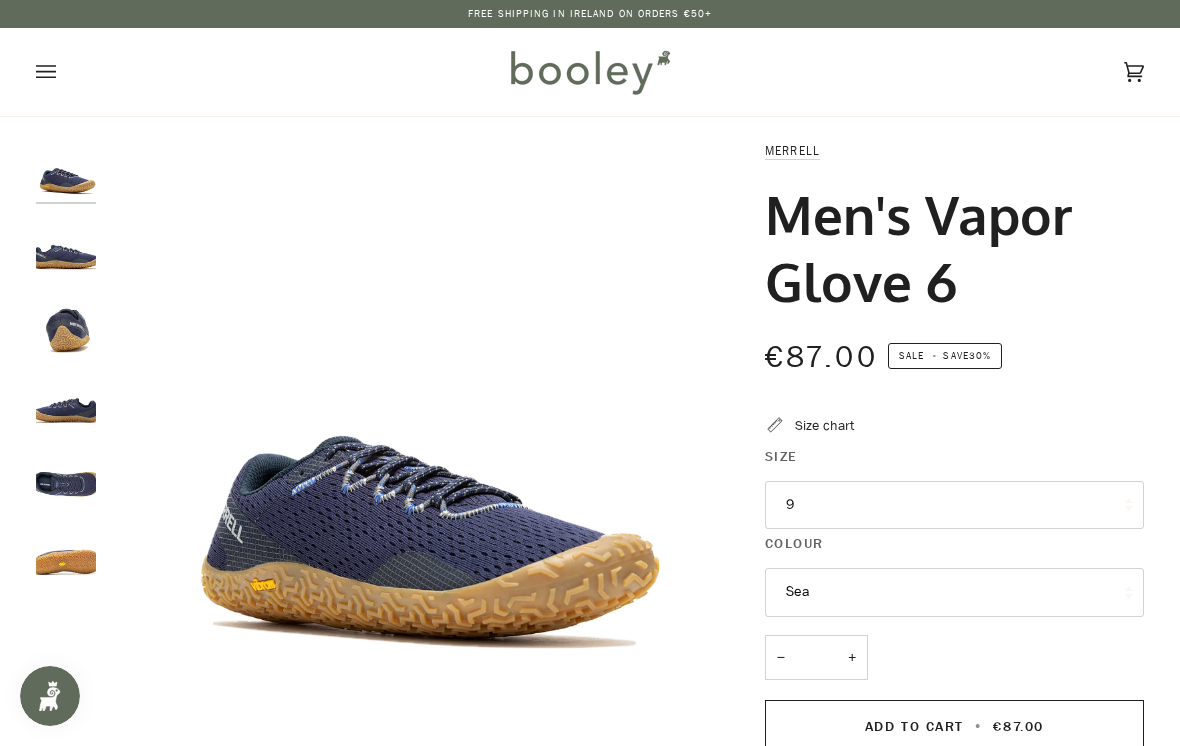 click at bounding box center [66, 323] 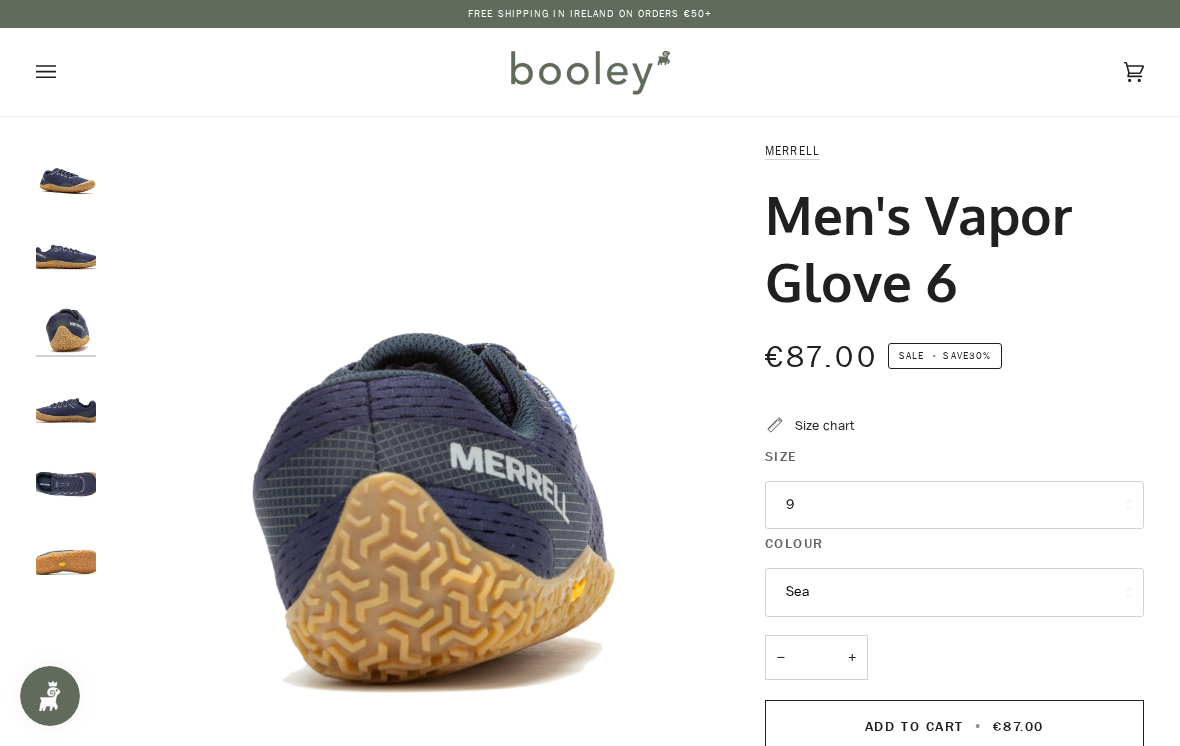 click at bounding box center [66, 400] 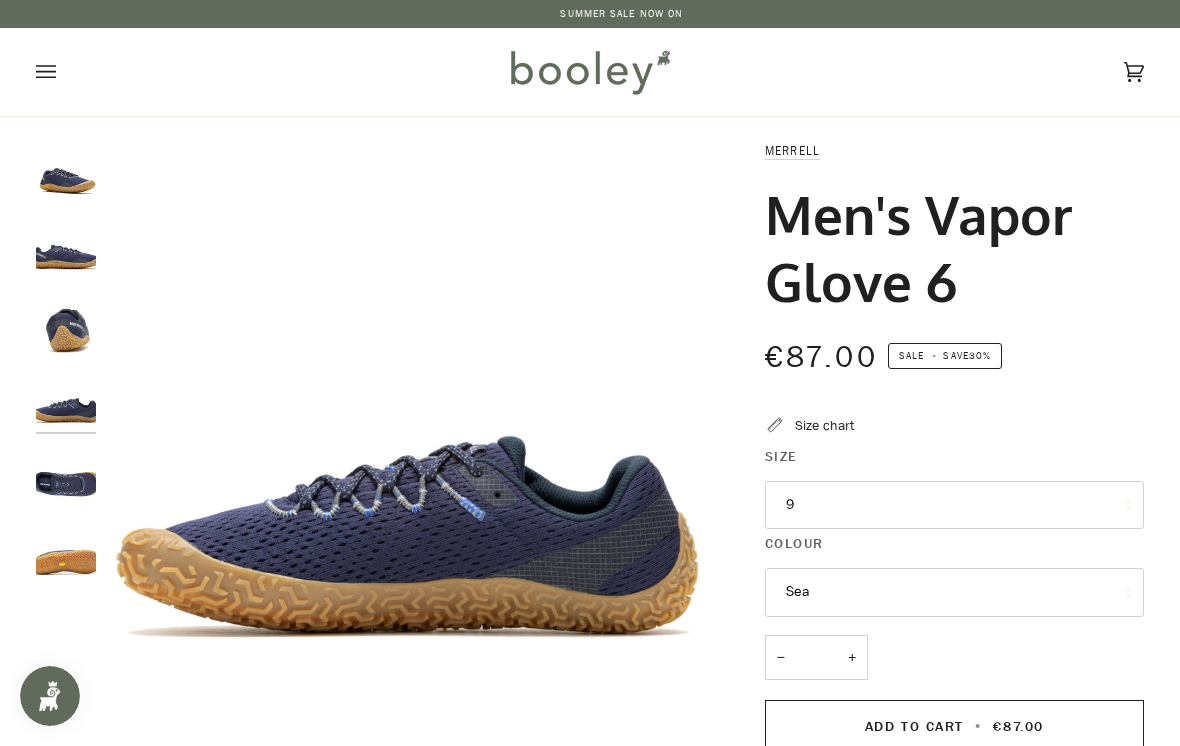 click at bounding box center (66, 476) 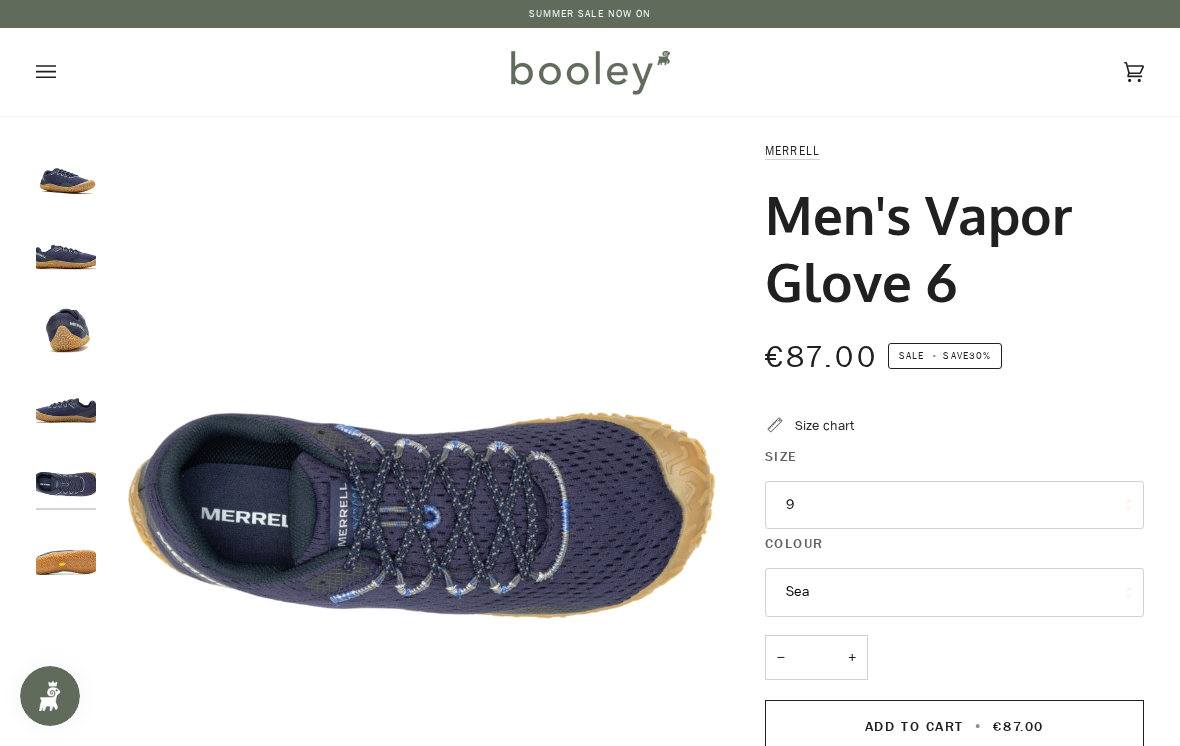 click at bounding box center (66, 553) 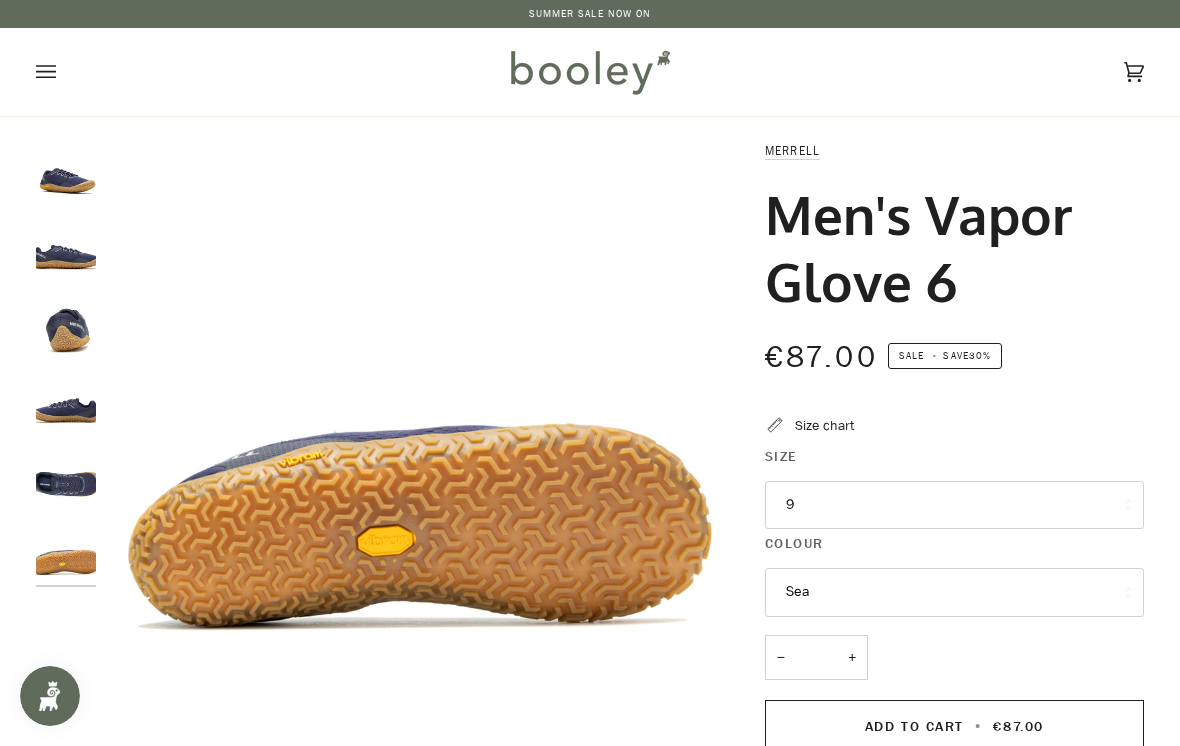 click at bounding box center [66, 170] 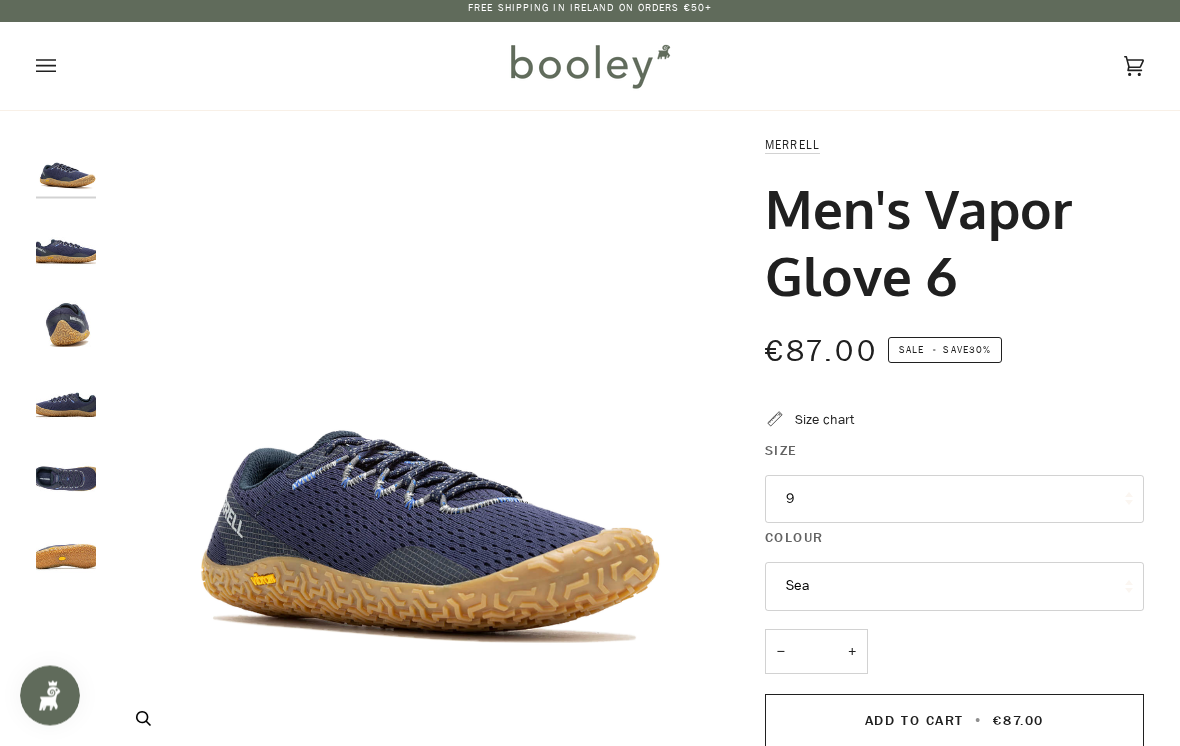 scroll, scrollTop: 4, scrollLeft: 0, axis: vertical 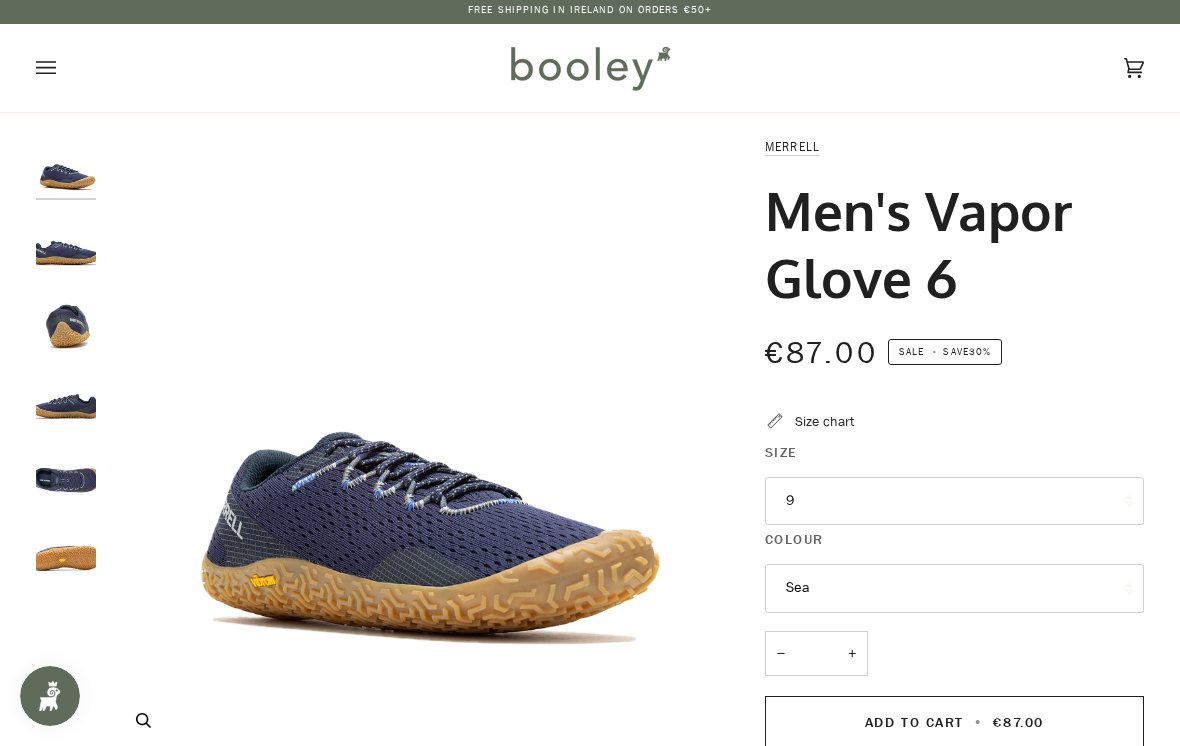click at bounding box center (417, 447) 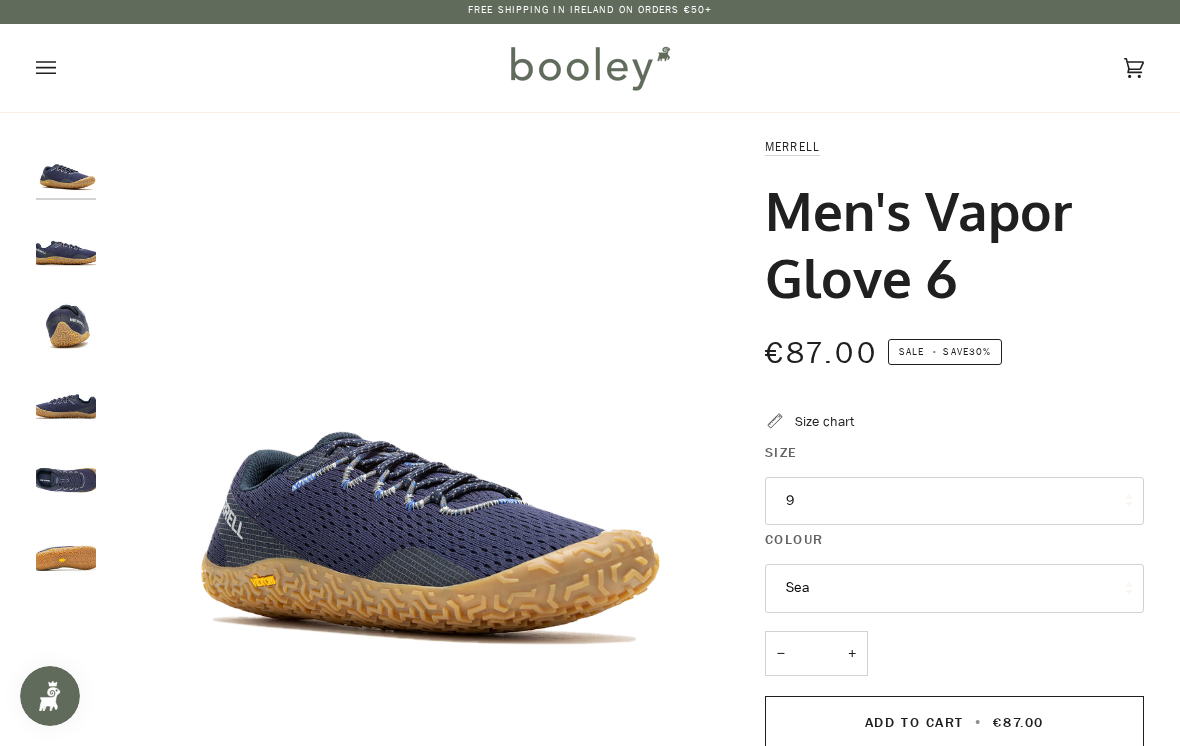 click at bounding box center (66, 242) 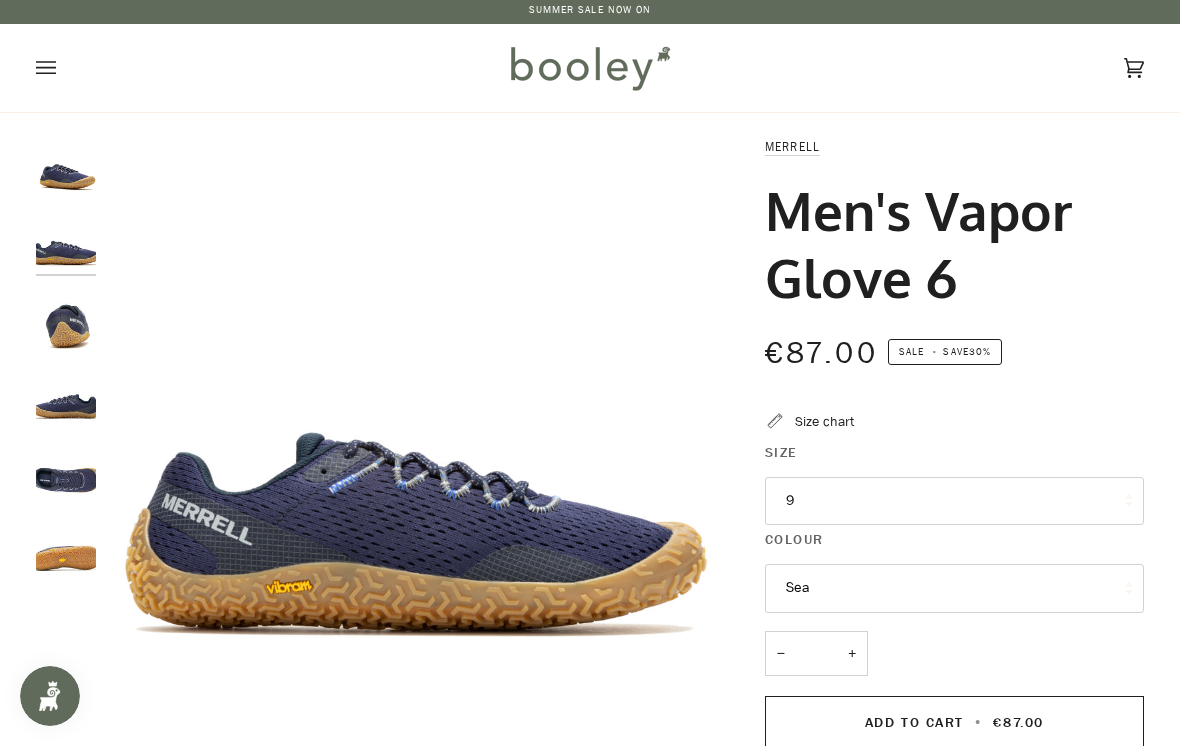 click at bounding box center [66, 319] 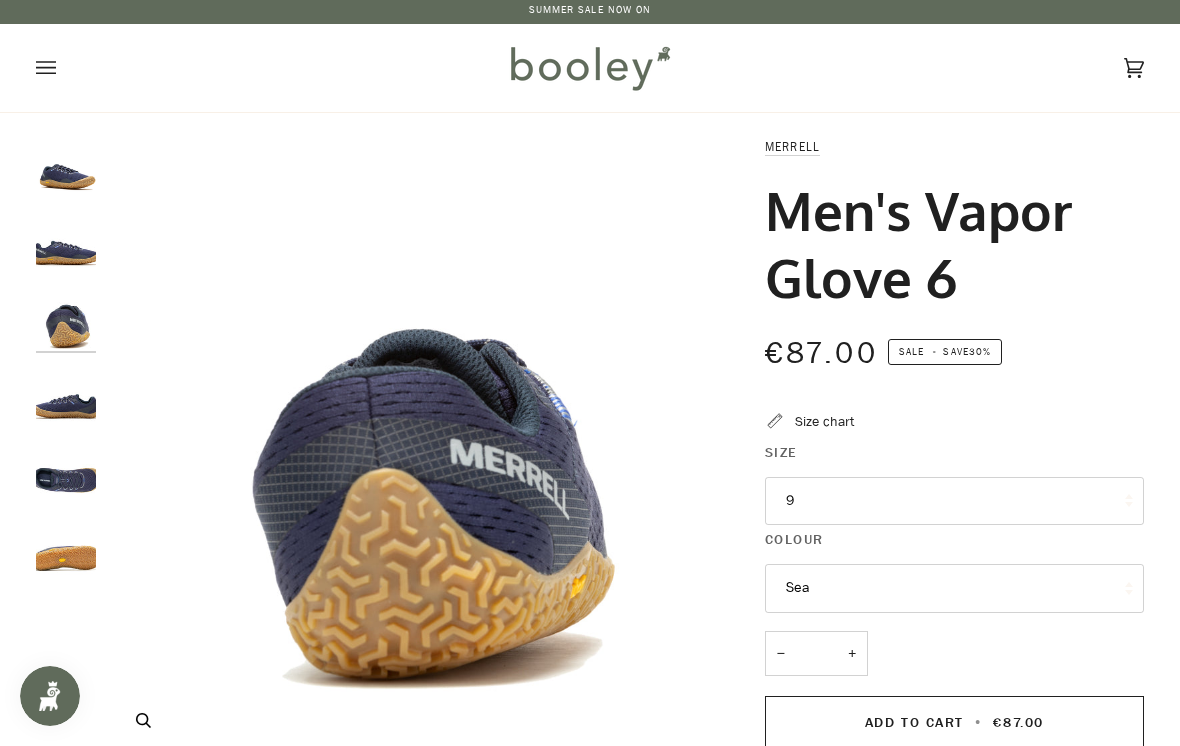 scroll, scrollTop: 0, scrollLeft: 0, axis: both 